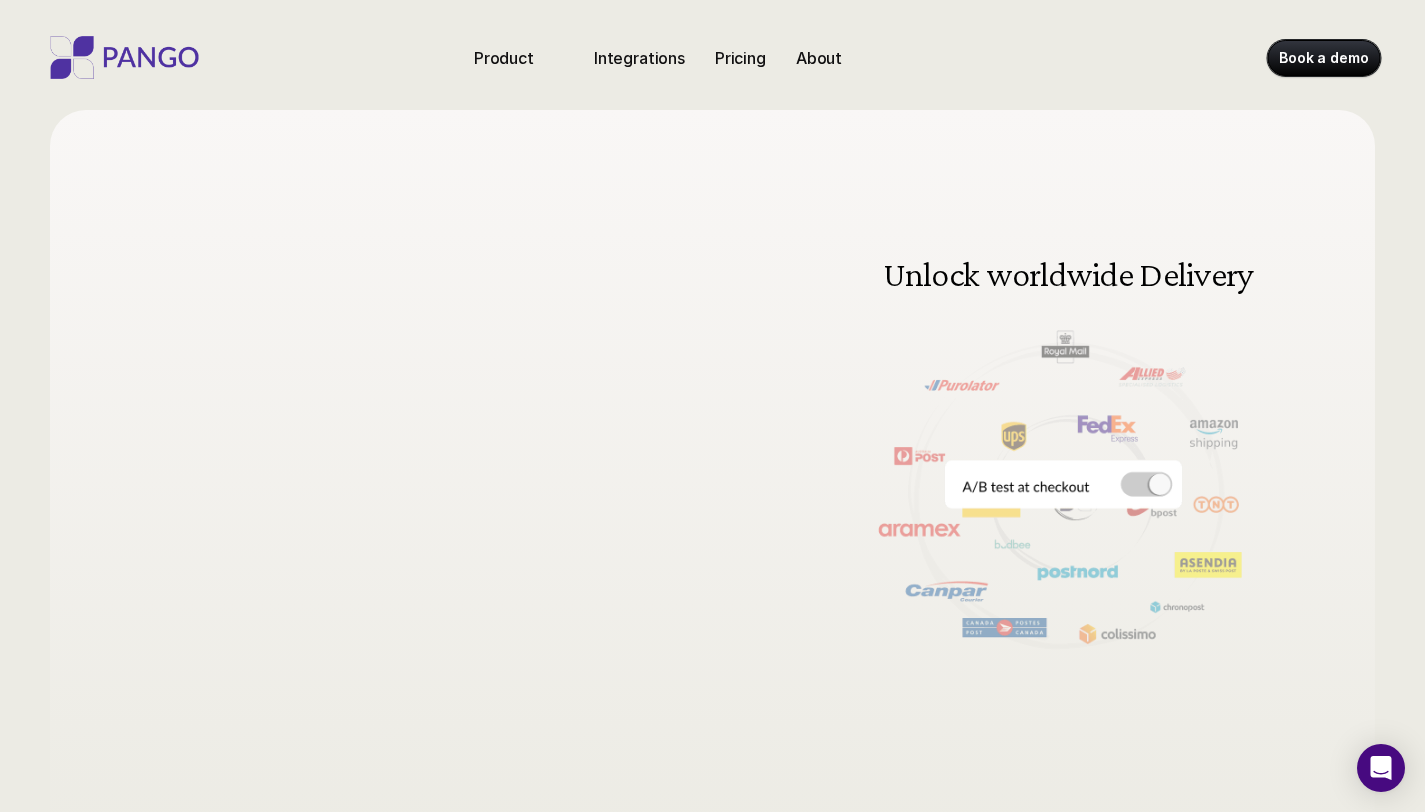 scroll, scrollTop: 0, scrollLeft: 0, axis: both 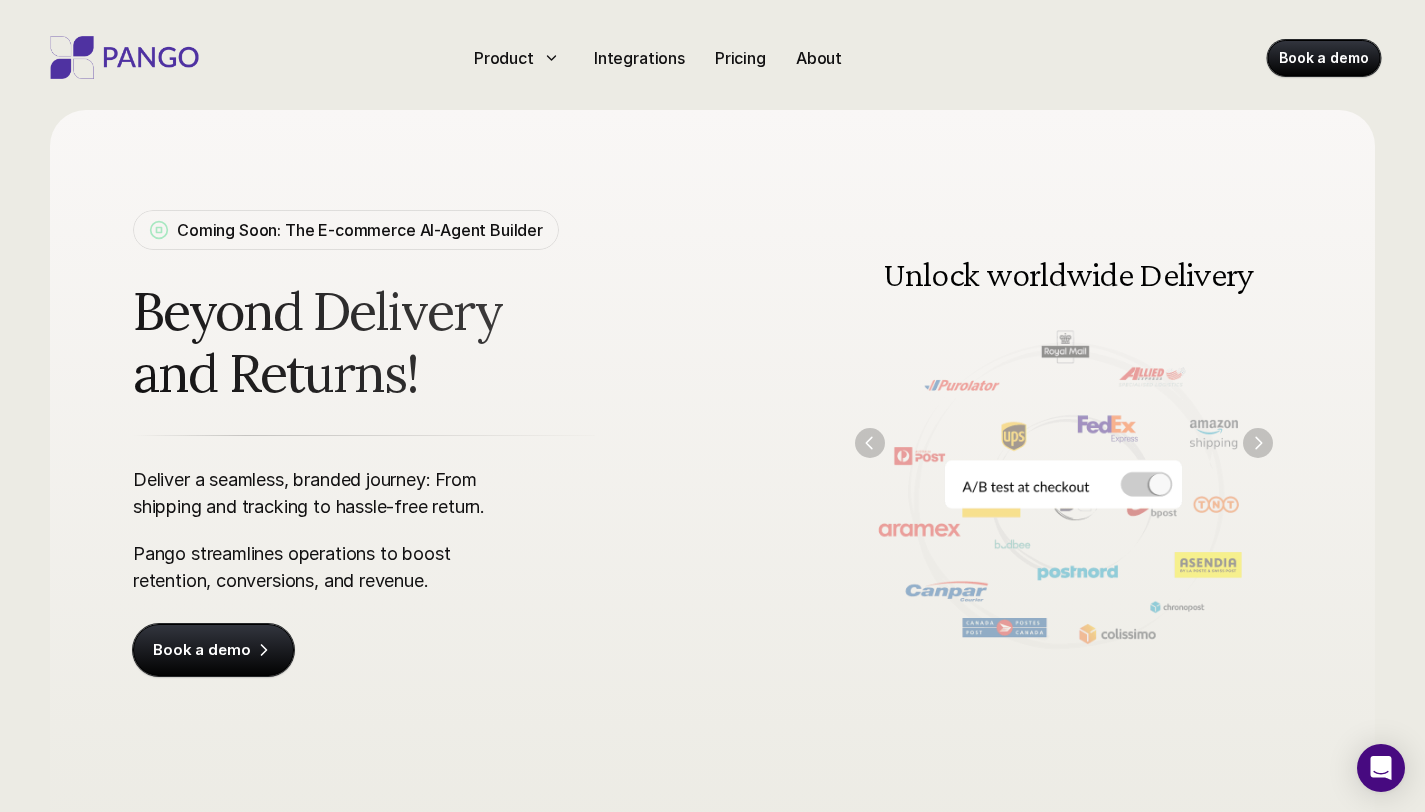 click at bounding box center [1064, 442] 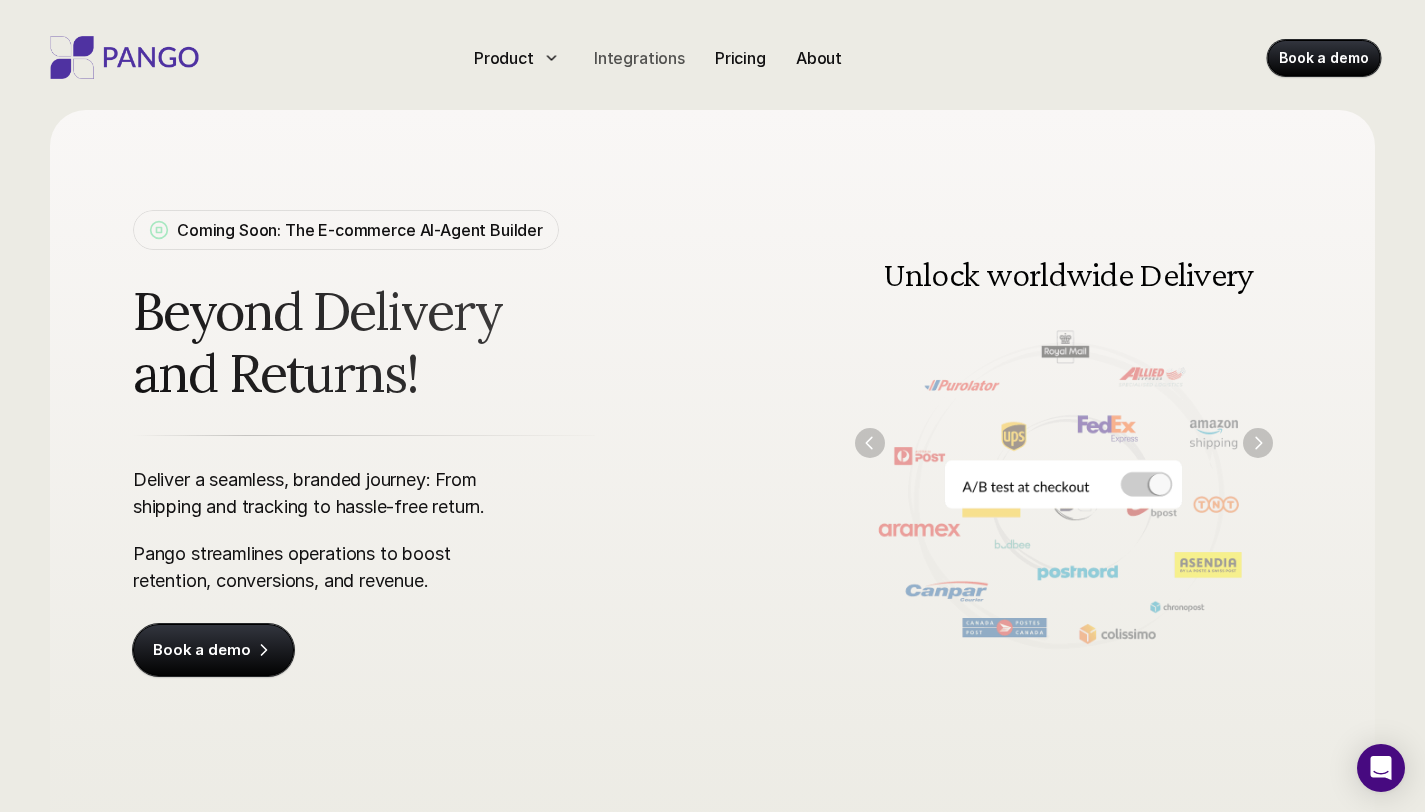 click on "Integrations" at bounding box center (639, 58) 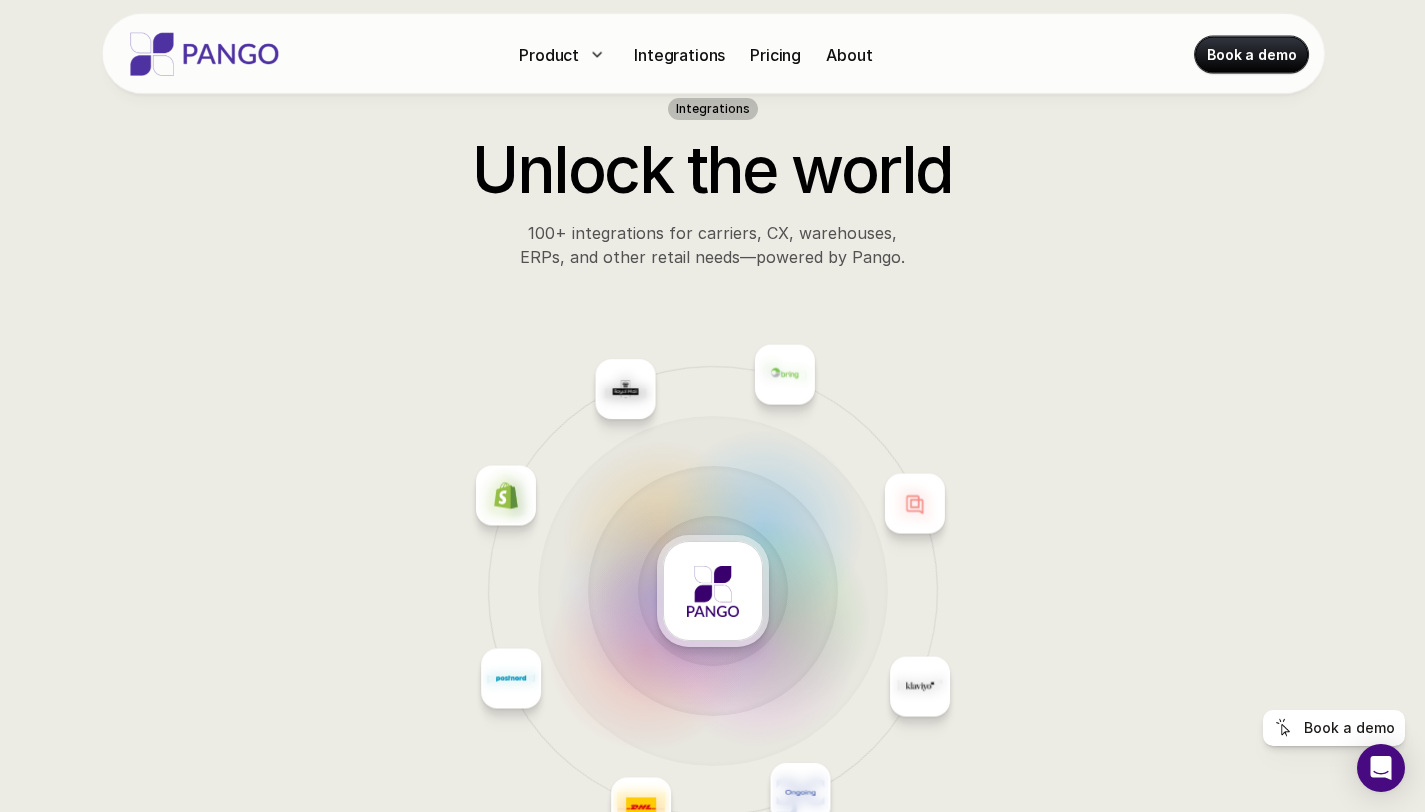 scroll, scrollTop: 0, scrollLeft: 0, axis: both 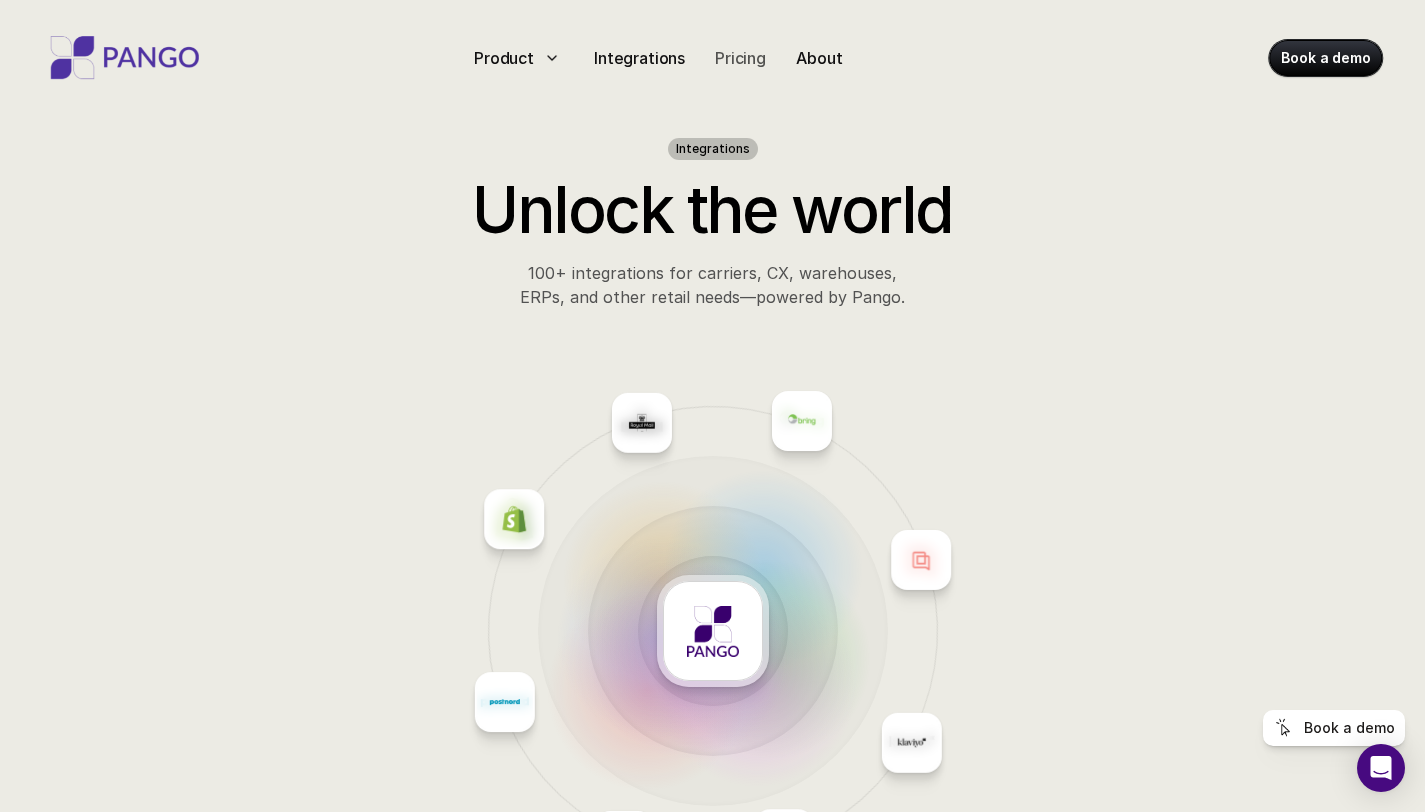 click on "Pricing" at bounding box center [740, 58] 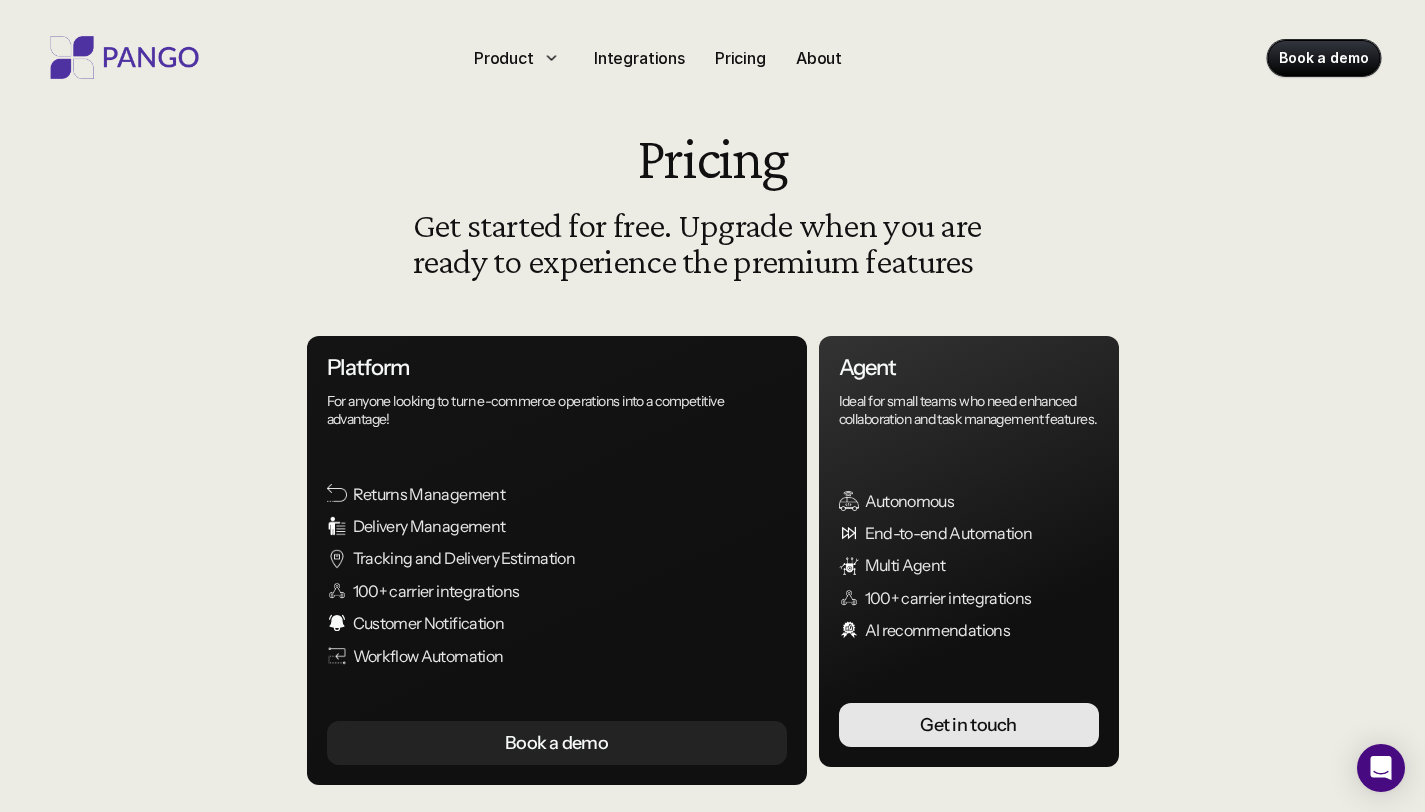 scroll, scrollTop: 36, scrollLeft: 0, axis: vertical 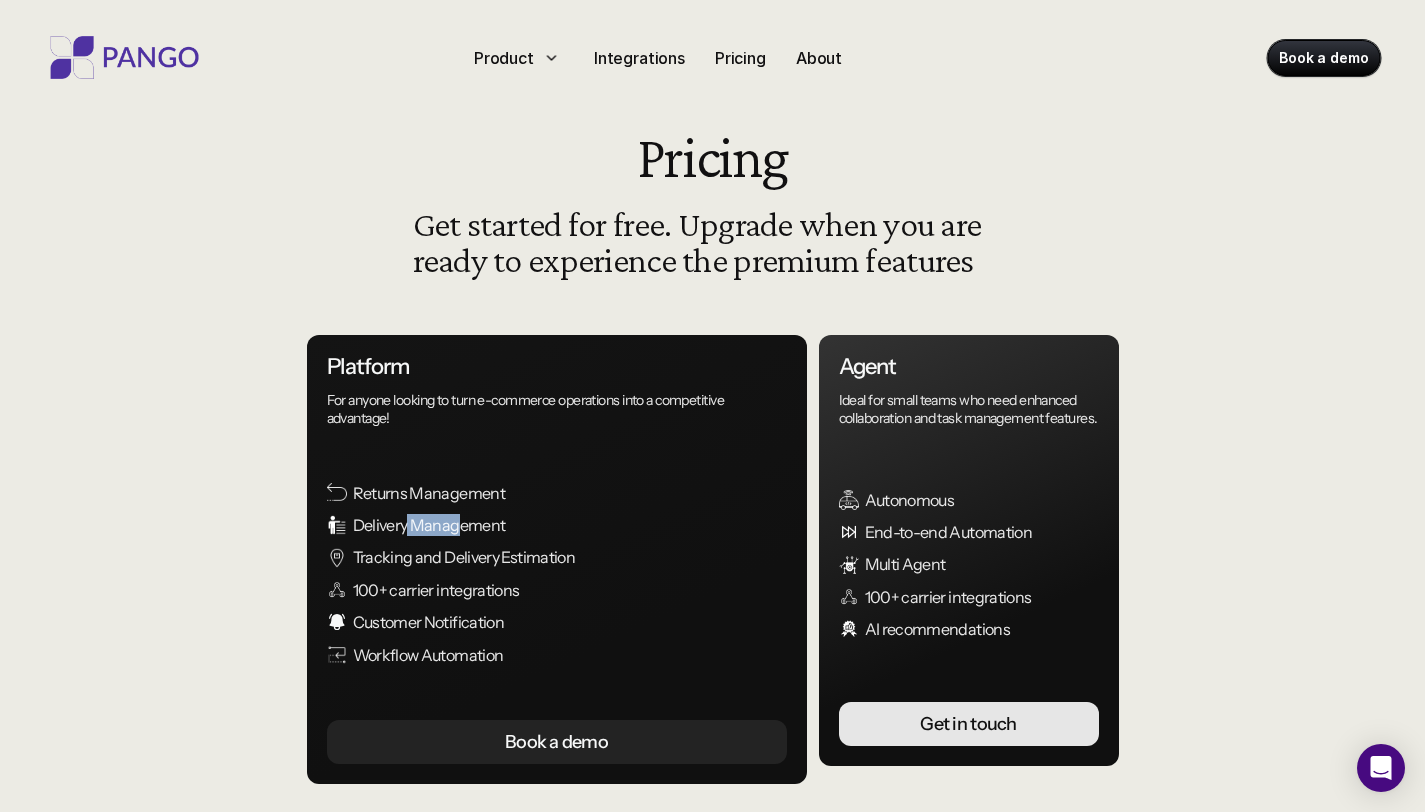 drag, startPoint x: 443, startPoint y: 528, endPoint x: 475, endPoint y: 536, distance: 32.984844 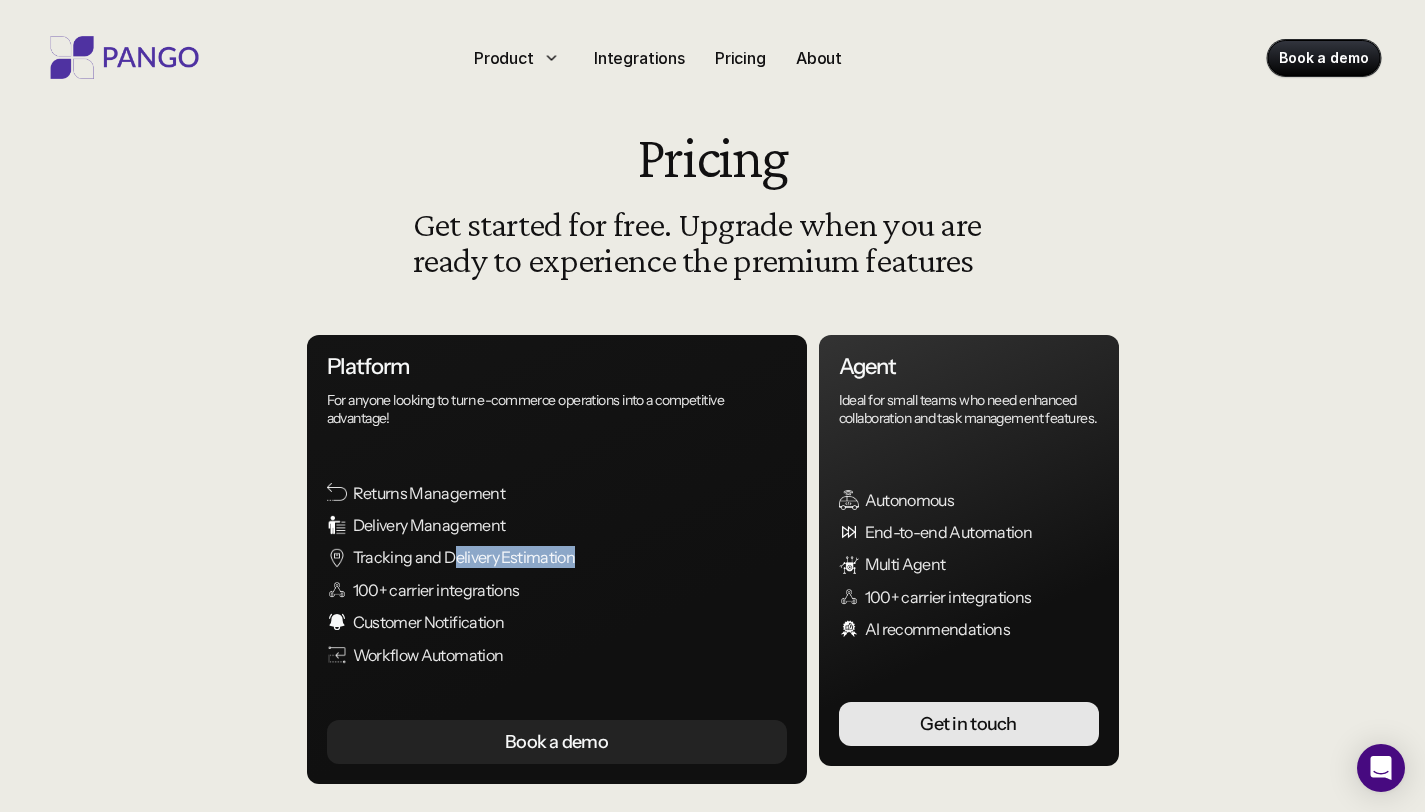 drag, startPoint x: 451, startPoint y: 559, endPoint x: 588, endPoint y: 553, distance: 137.13132 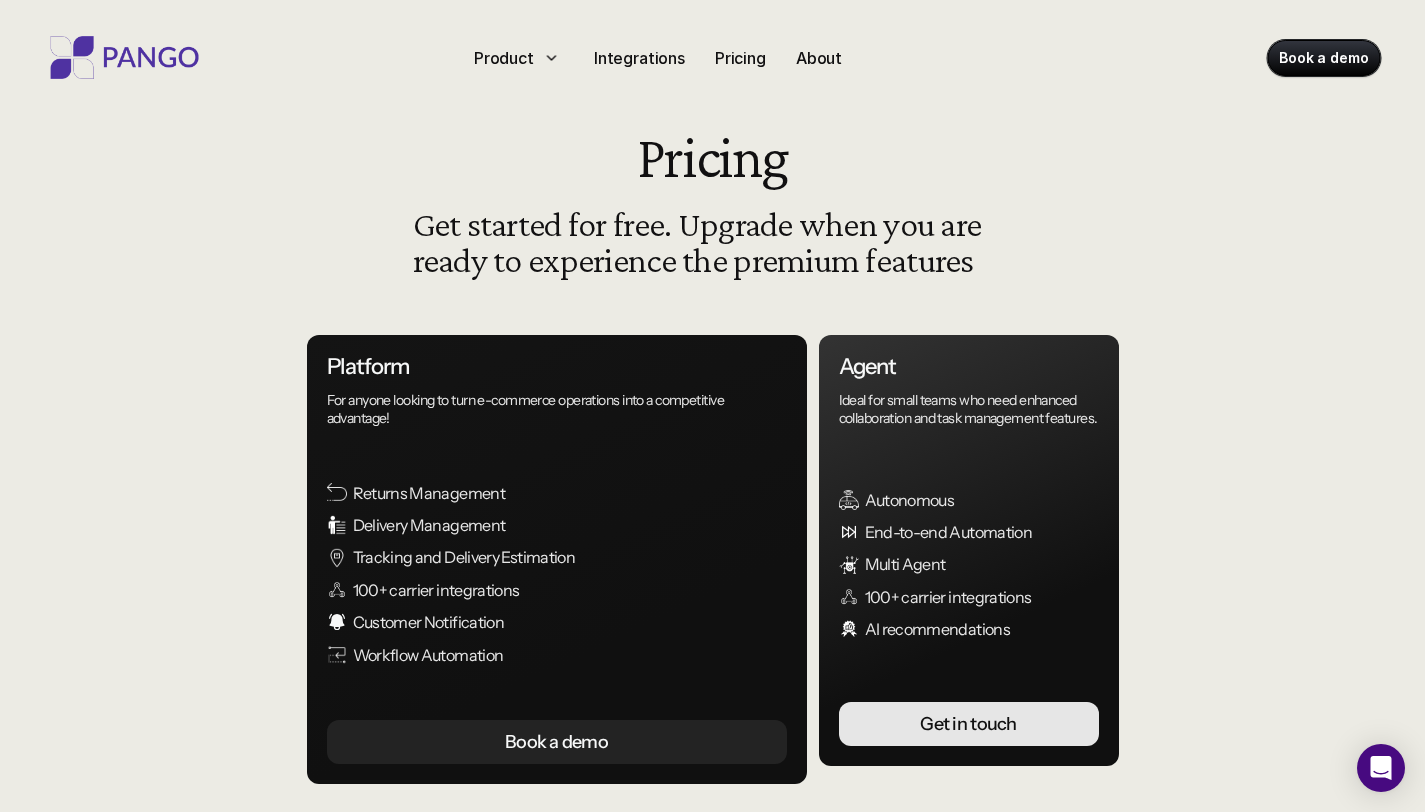 click on "Customer Notification" at bounding box center [583, 622] 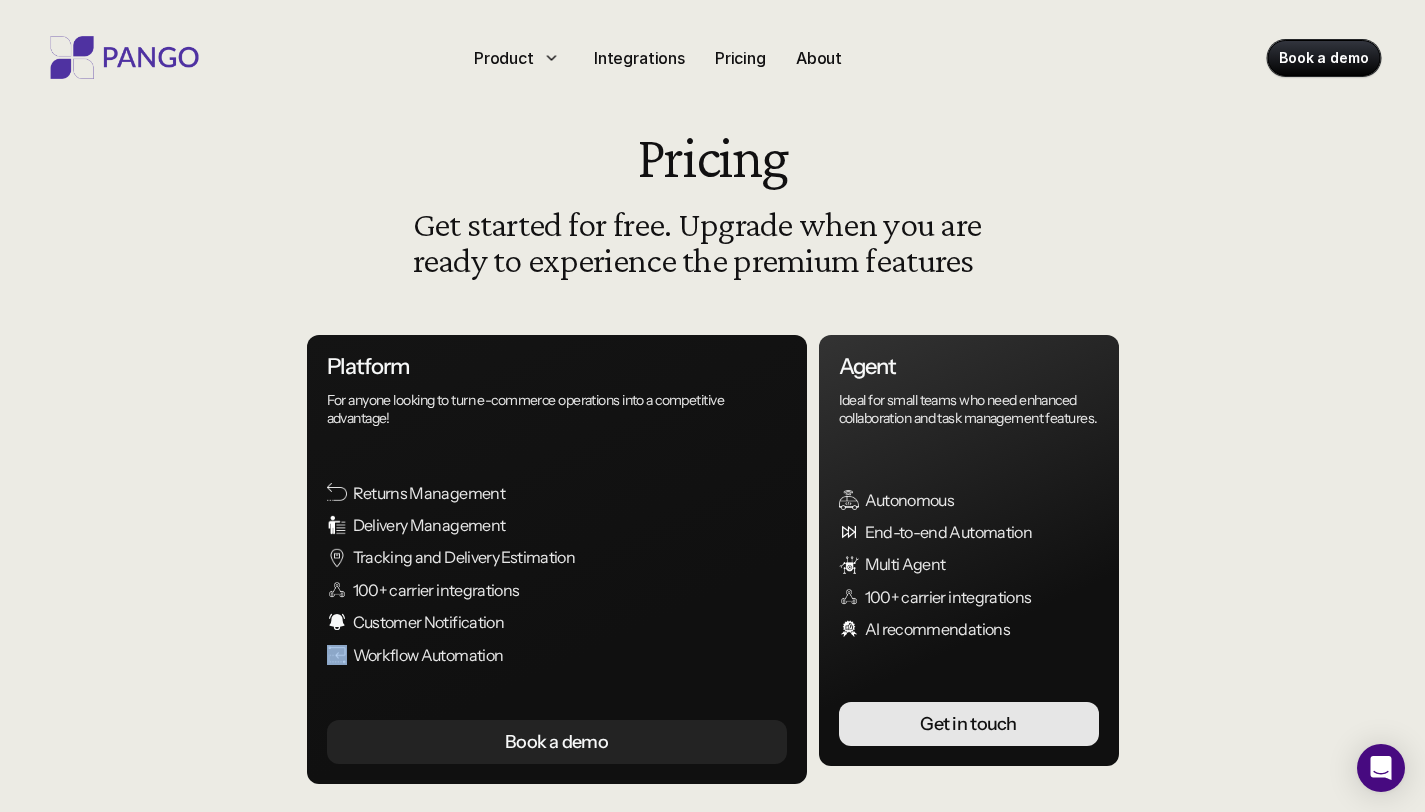 drag, startPoint x: 429, startPoint y: 640, endPoint x: 608, endPoint y: 634, distance: 179.10052 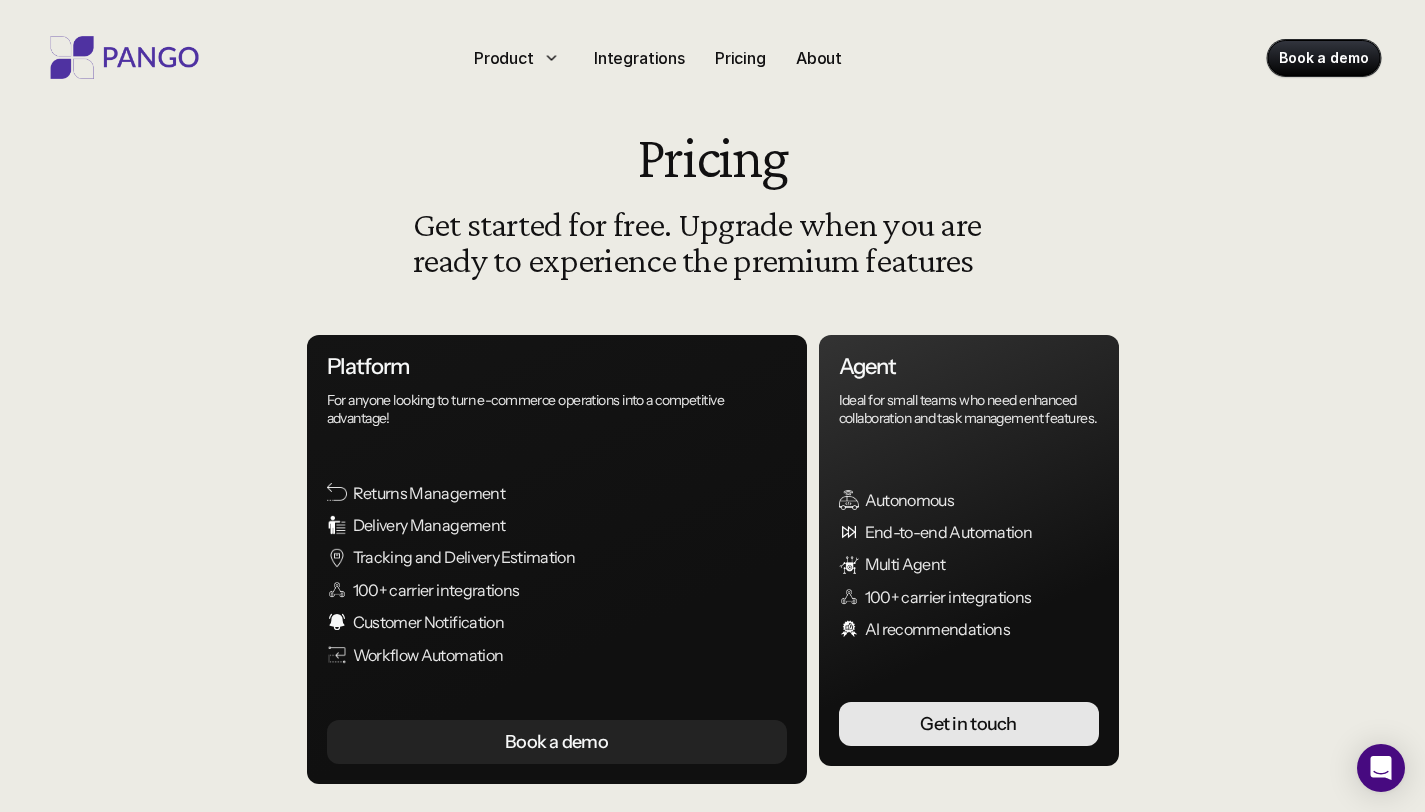 drag, startPoint x: 608, startPoint y: 634, endPoint x: 698, endPoint y: 596, distance: 97.6934 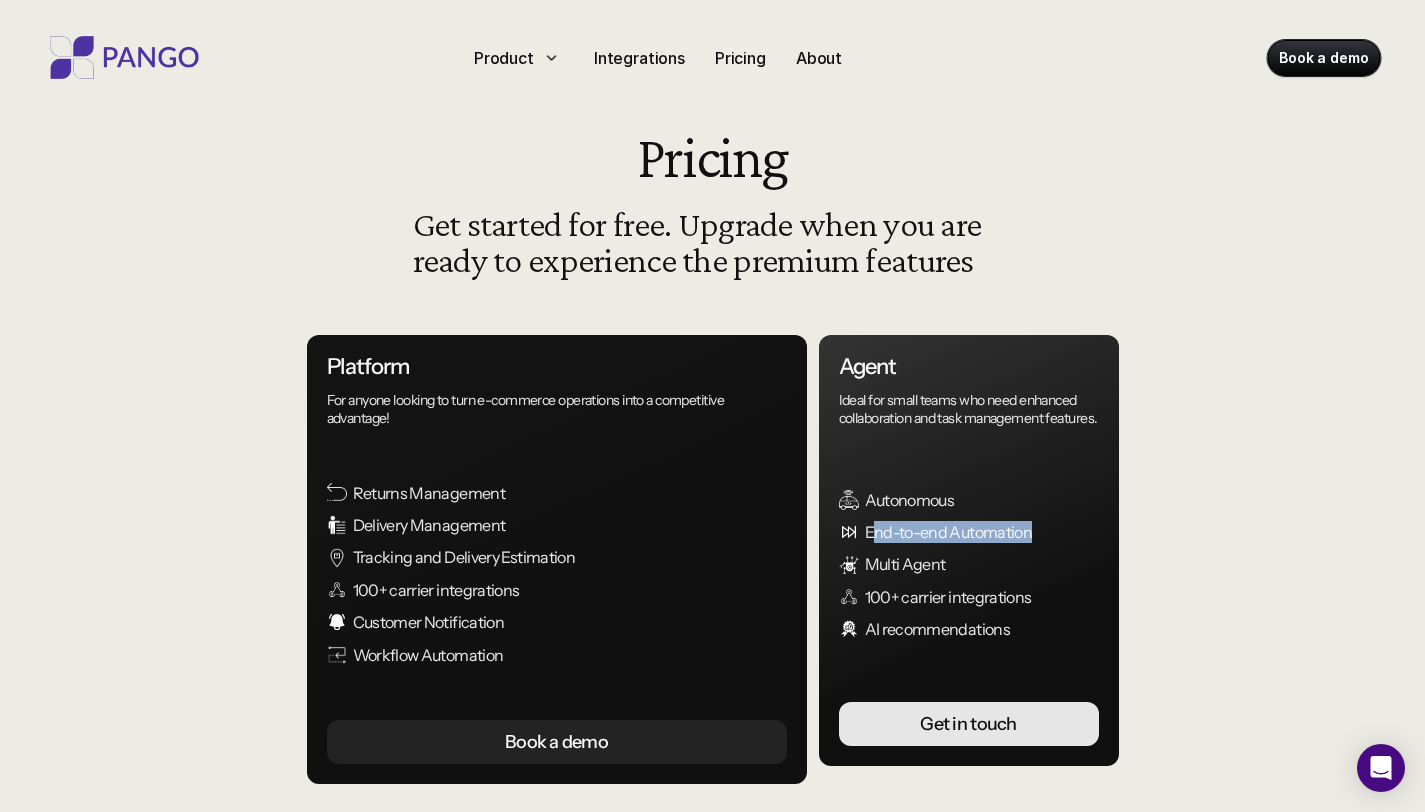 drag, startPoint x: 876, startPoint y: 556, endPoint x: 1043, endPoint y: 576, distance: 168.19334 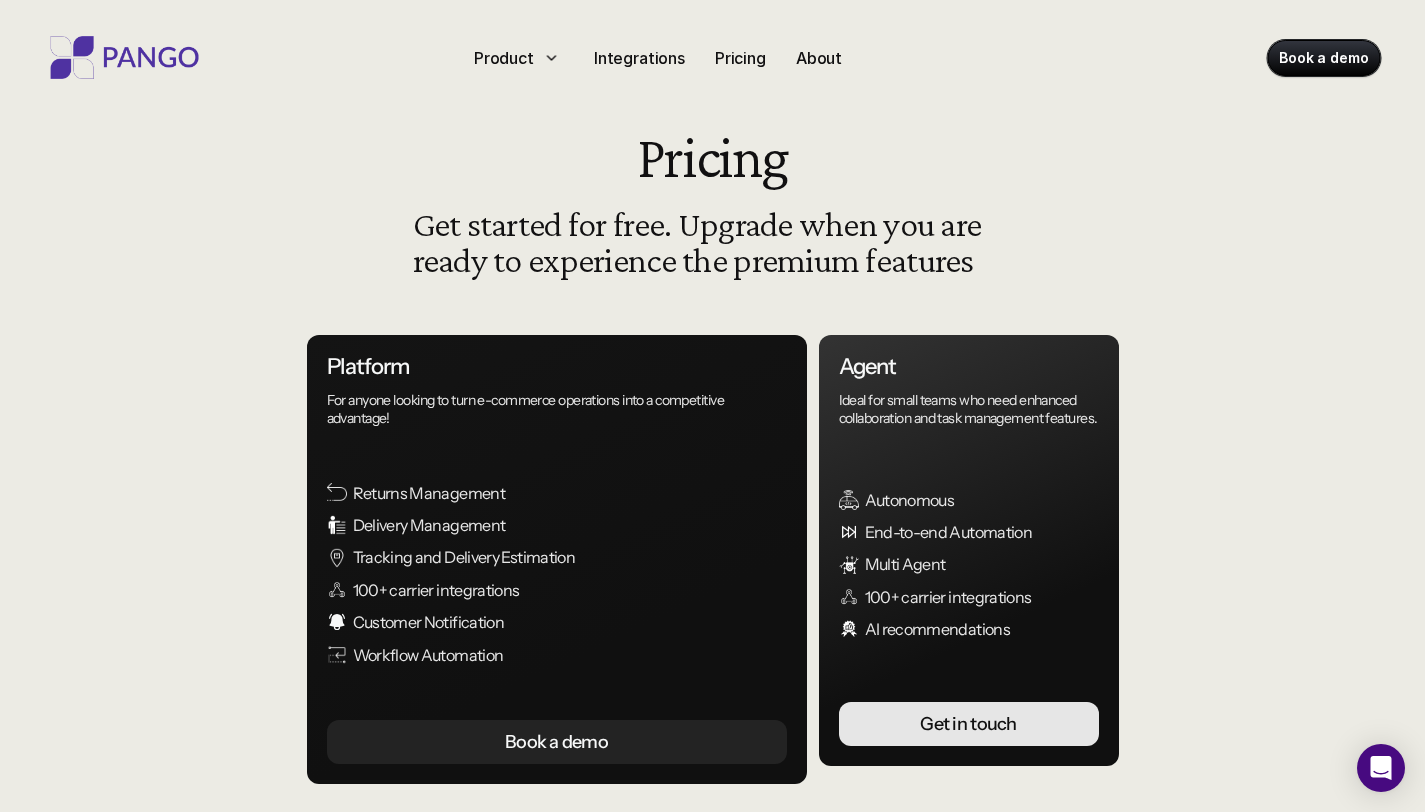 click on "Multi Agent" at bounding box center (984, 564) 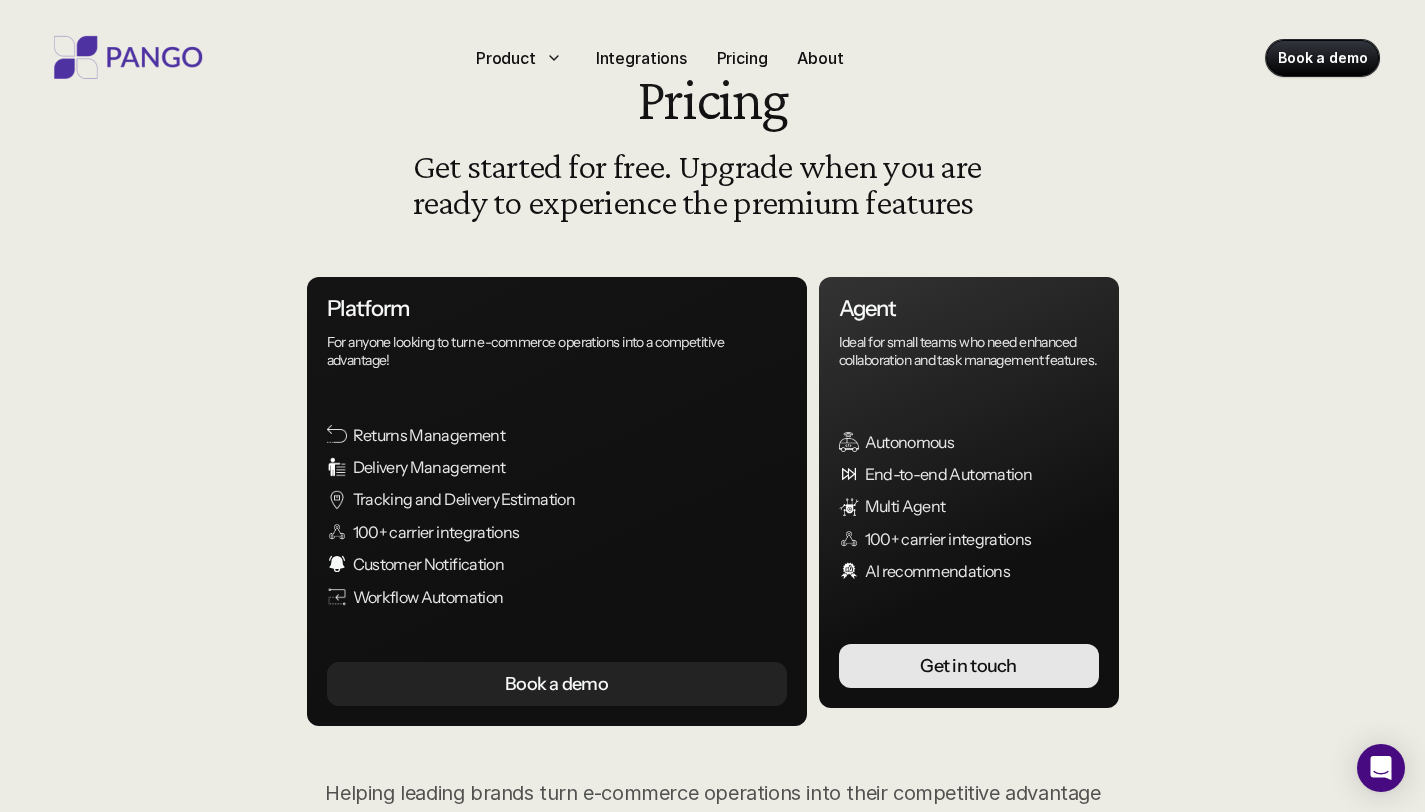 scroll, scrollTop: 0, scrollLeft: 0, axis: both 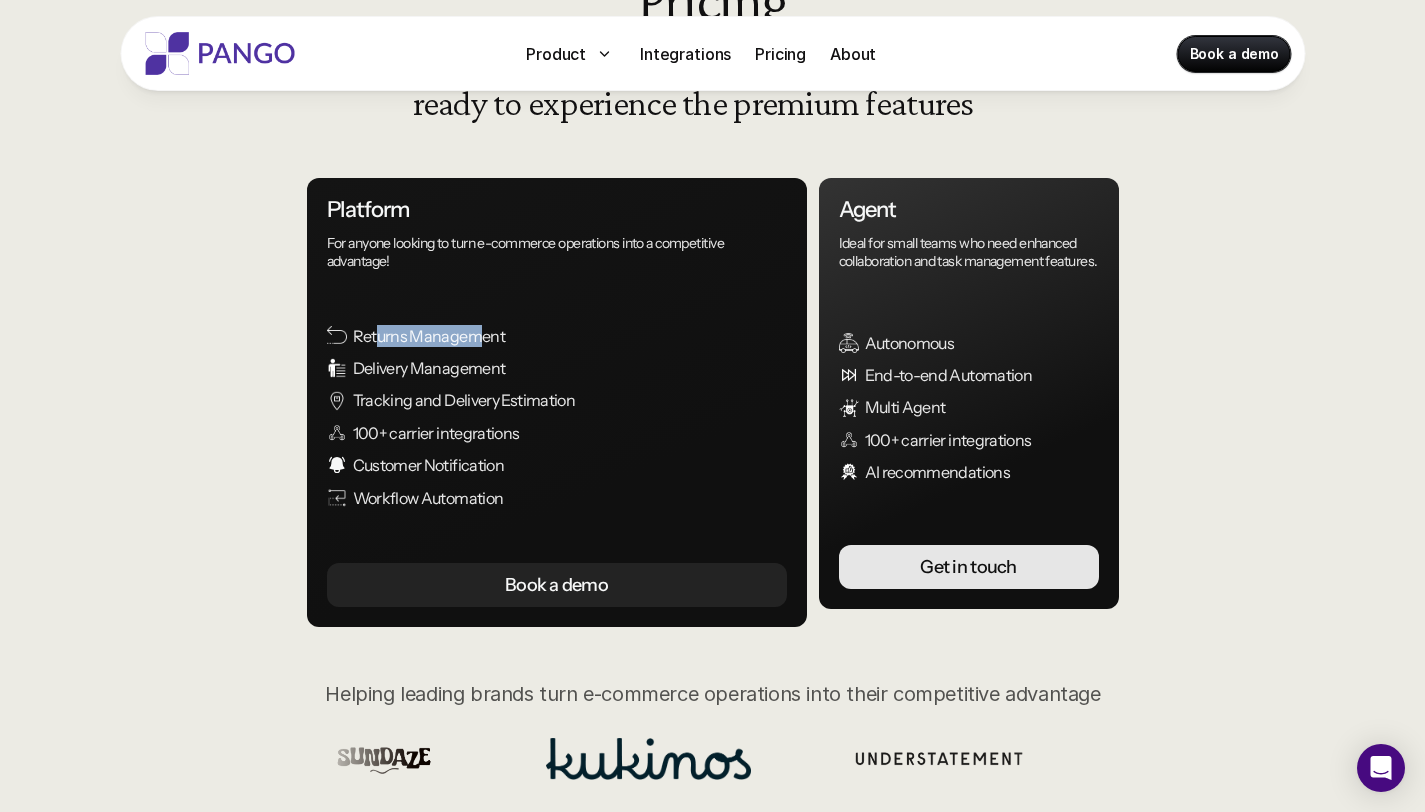 drag, startPoint x: 384, startPoint y: 338, endPoint x: 483, endPoint y: 338, distance: 99 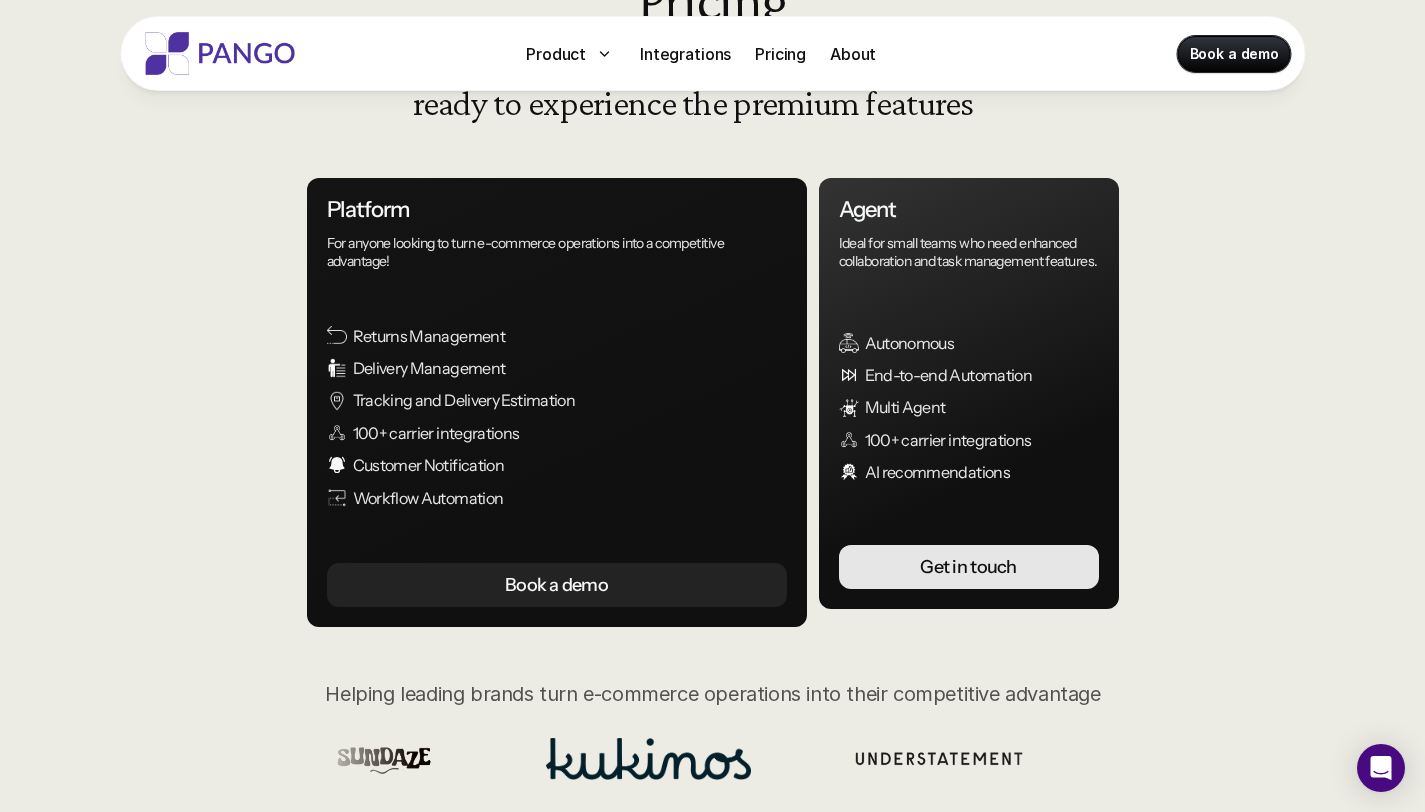 click on "Returns Management" at bounding box center [583, 336] 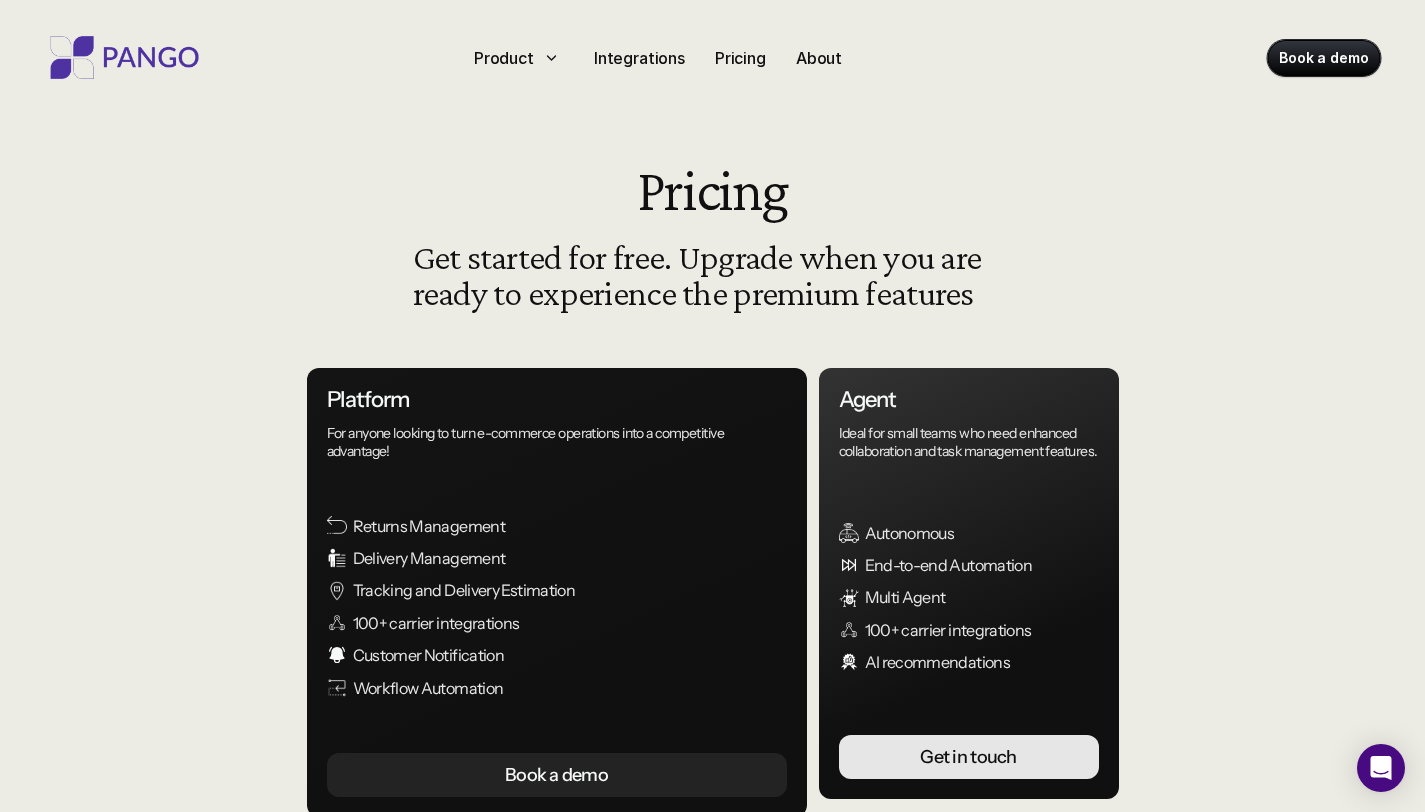 scroll, scrollTop: 0, scrollLeft: 0, axis: both 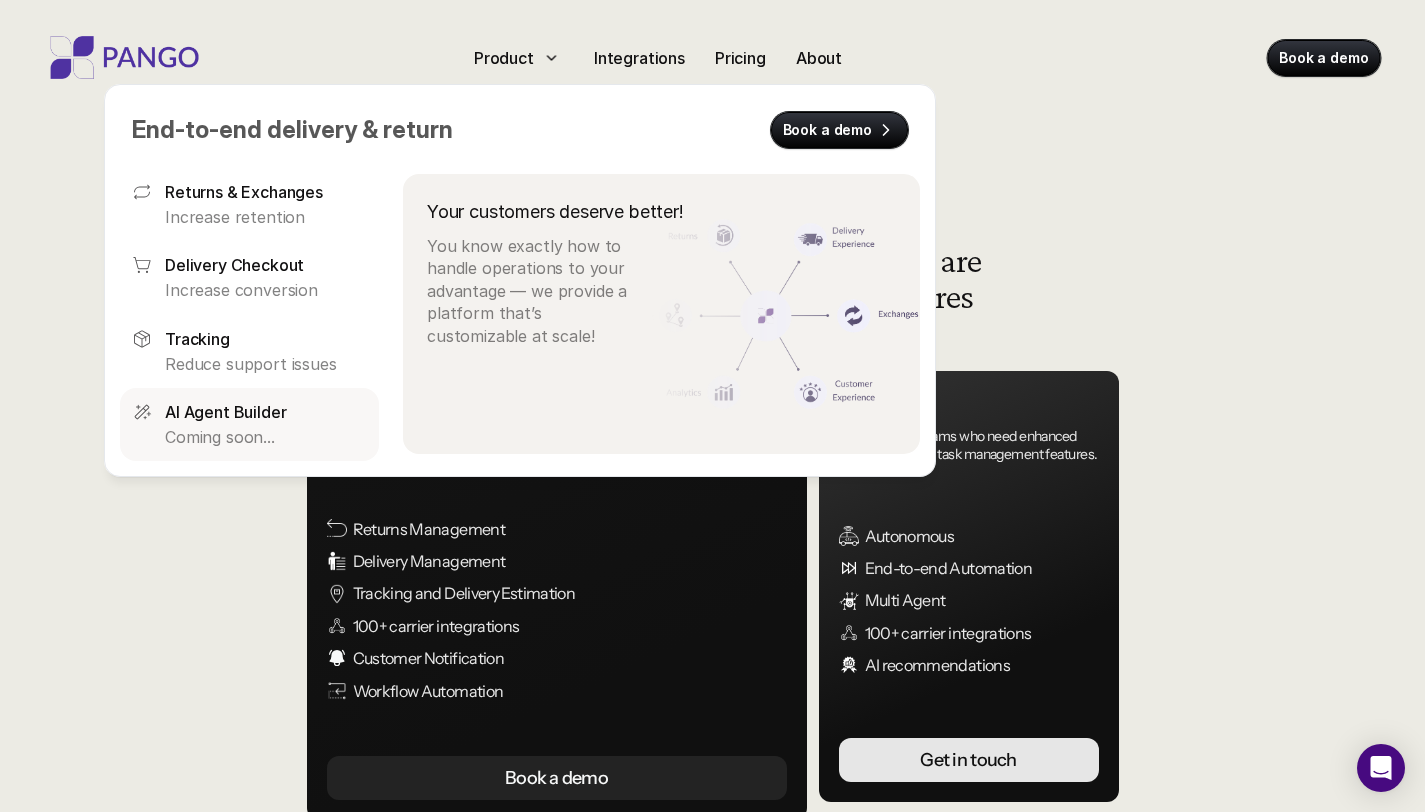 click on "AI Agent Builder" at bounding box center [225, 412] 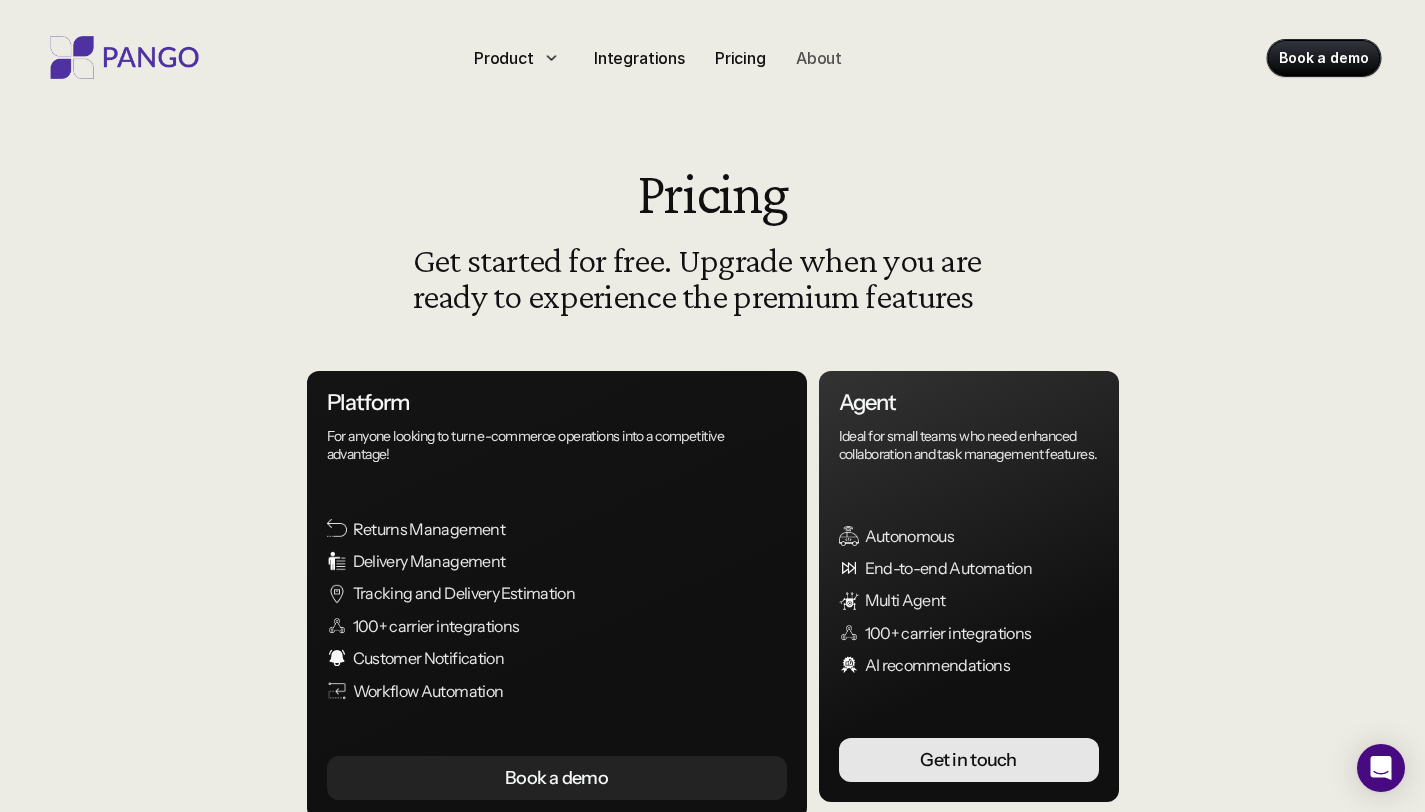 click on "About" at bounding box center [819, 58] 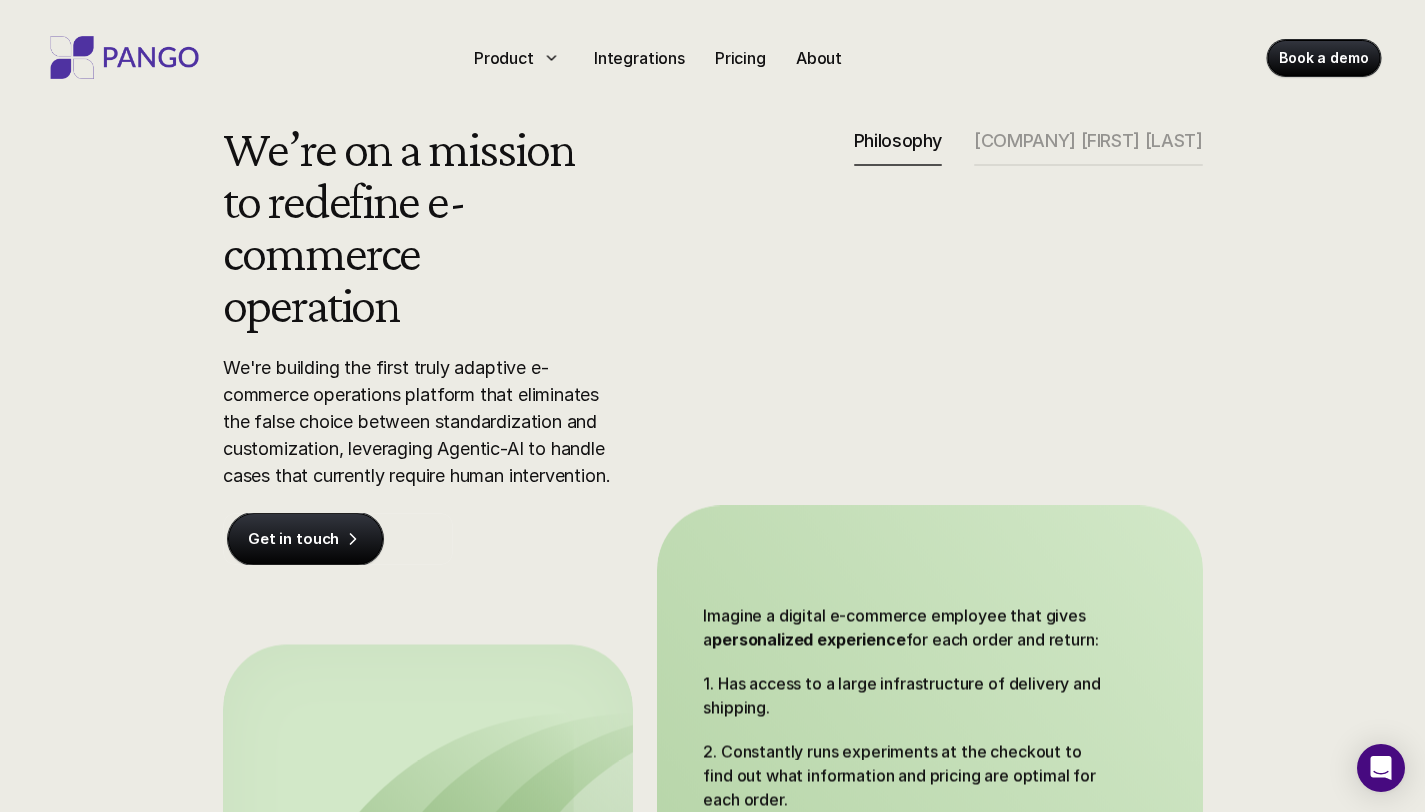 scroll, scrollTop: 0, scrollLeft: 0, axis: both 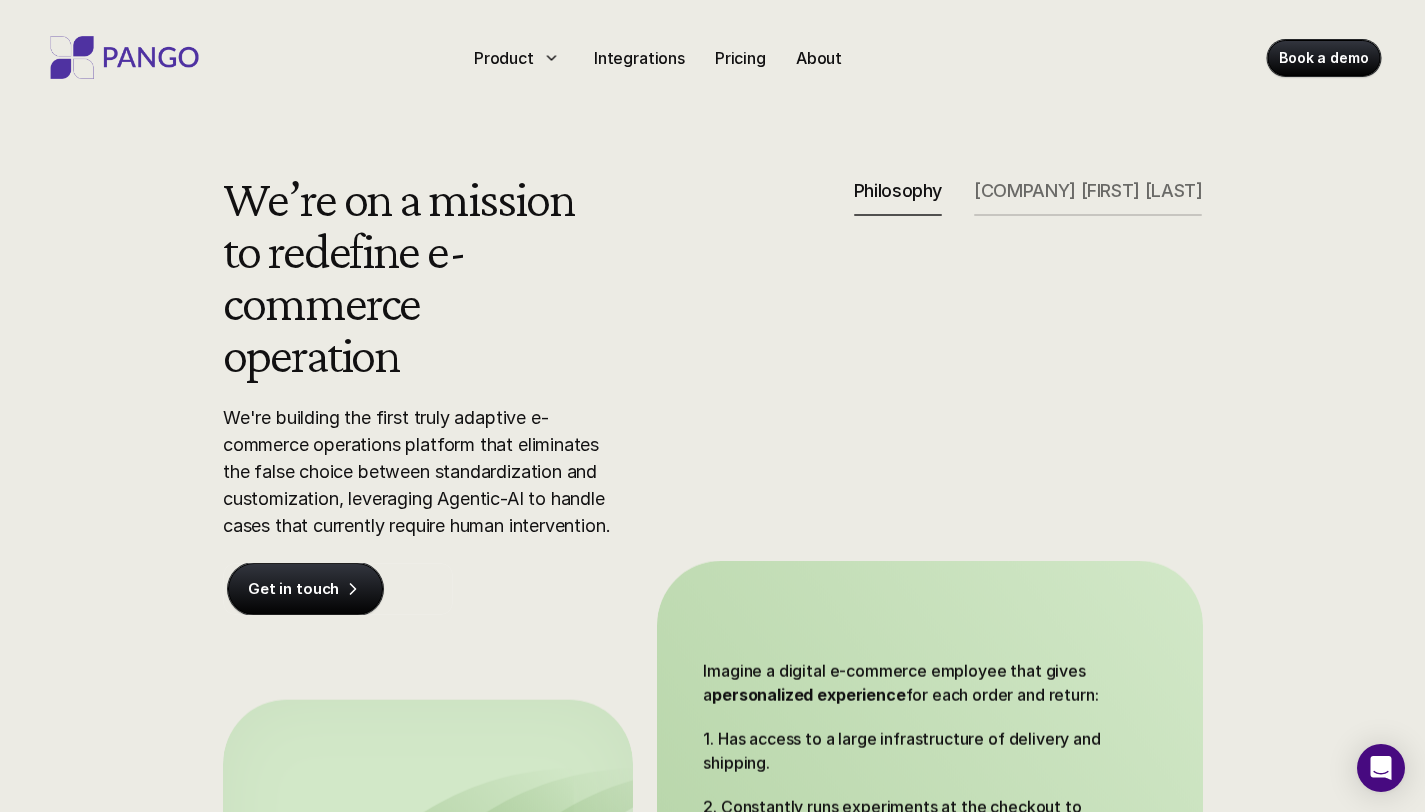 click on "Pango Leadership" at bounding box center (1088, 191) 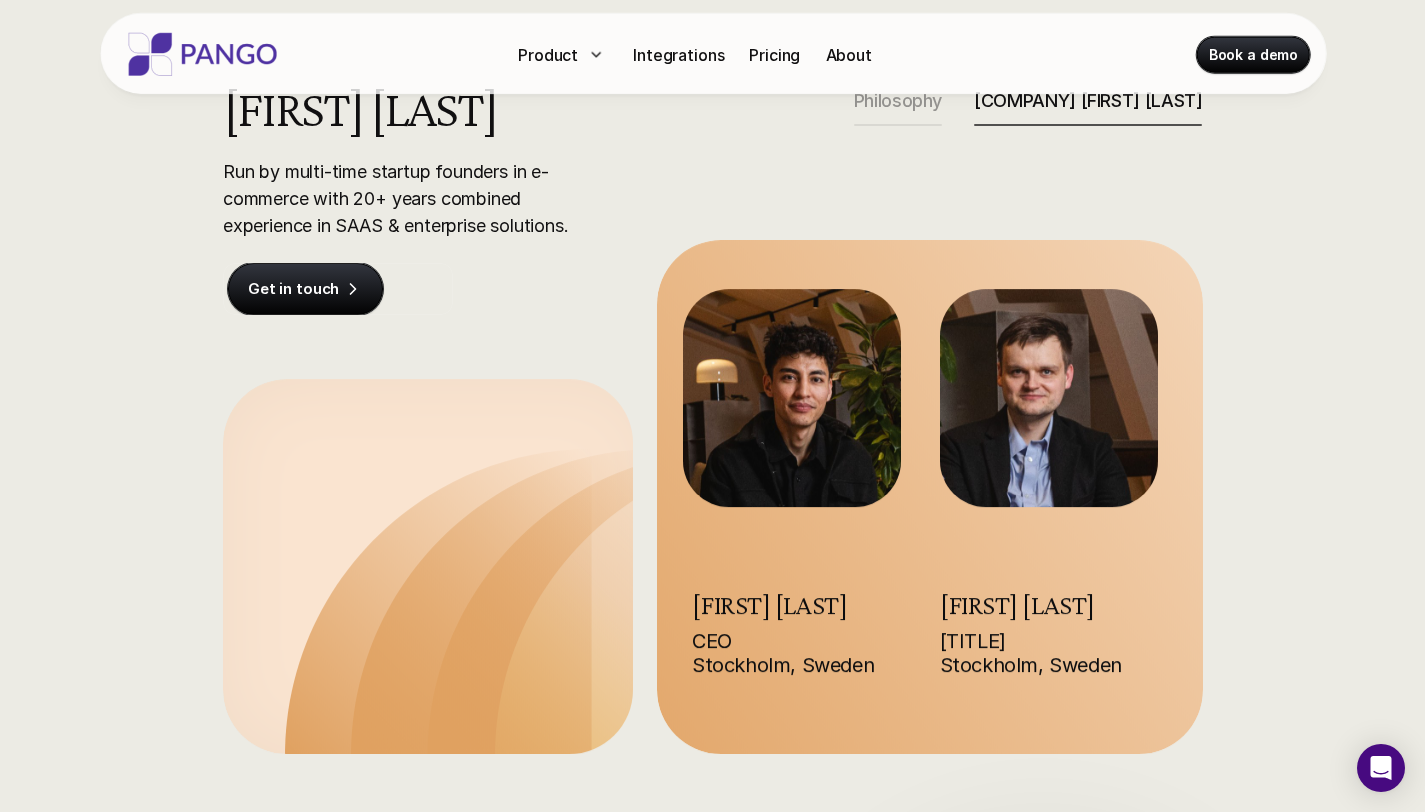 scroll, scrollTop: 84, scrollLeft: 0, axis: vertical 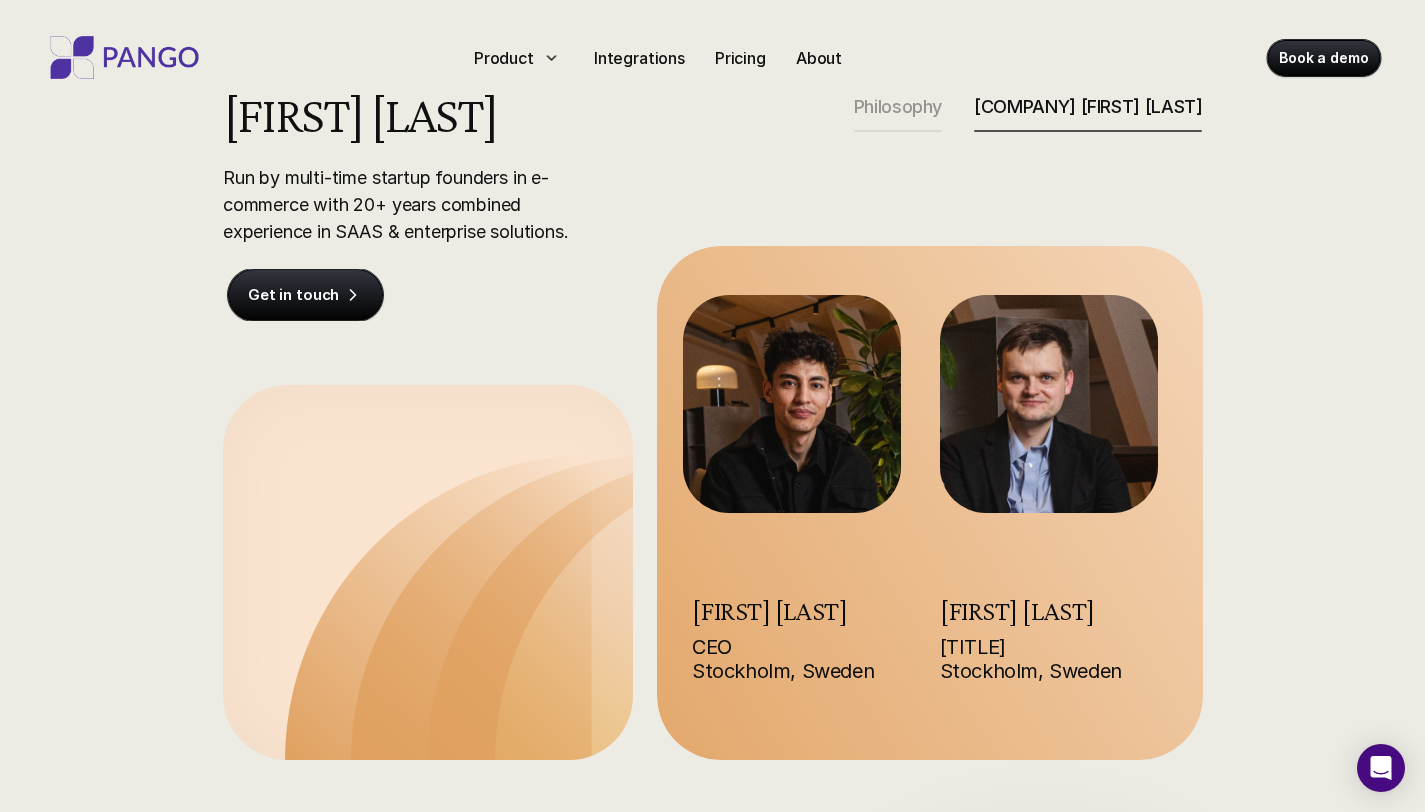 click at bounding box center [1048, 404] 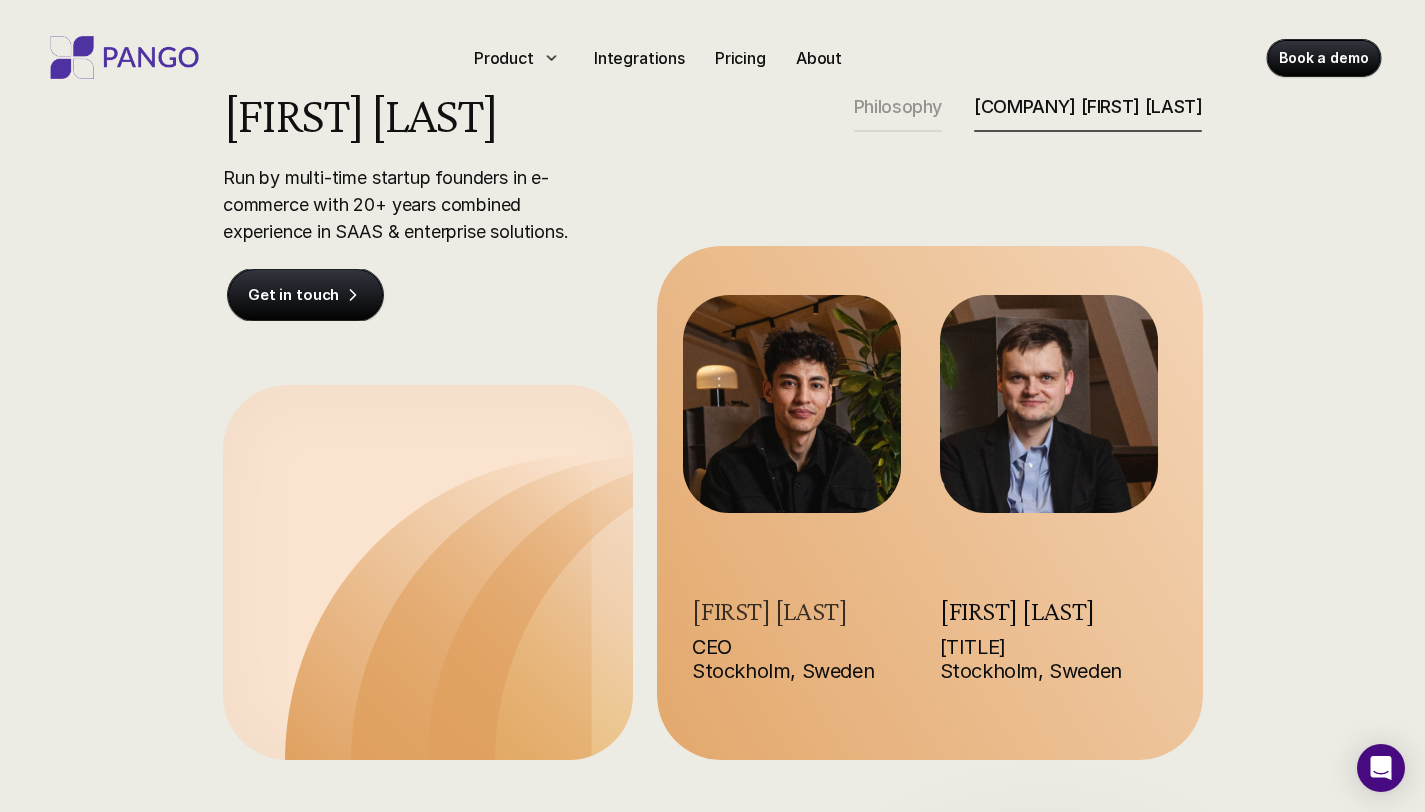 click on "Steve Rahimi" at bounding box center (769, 610) 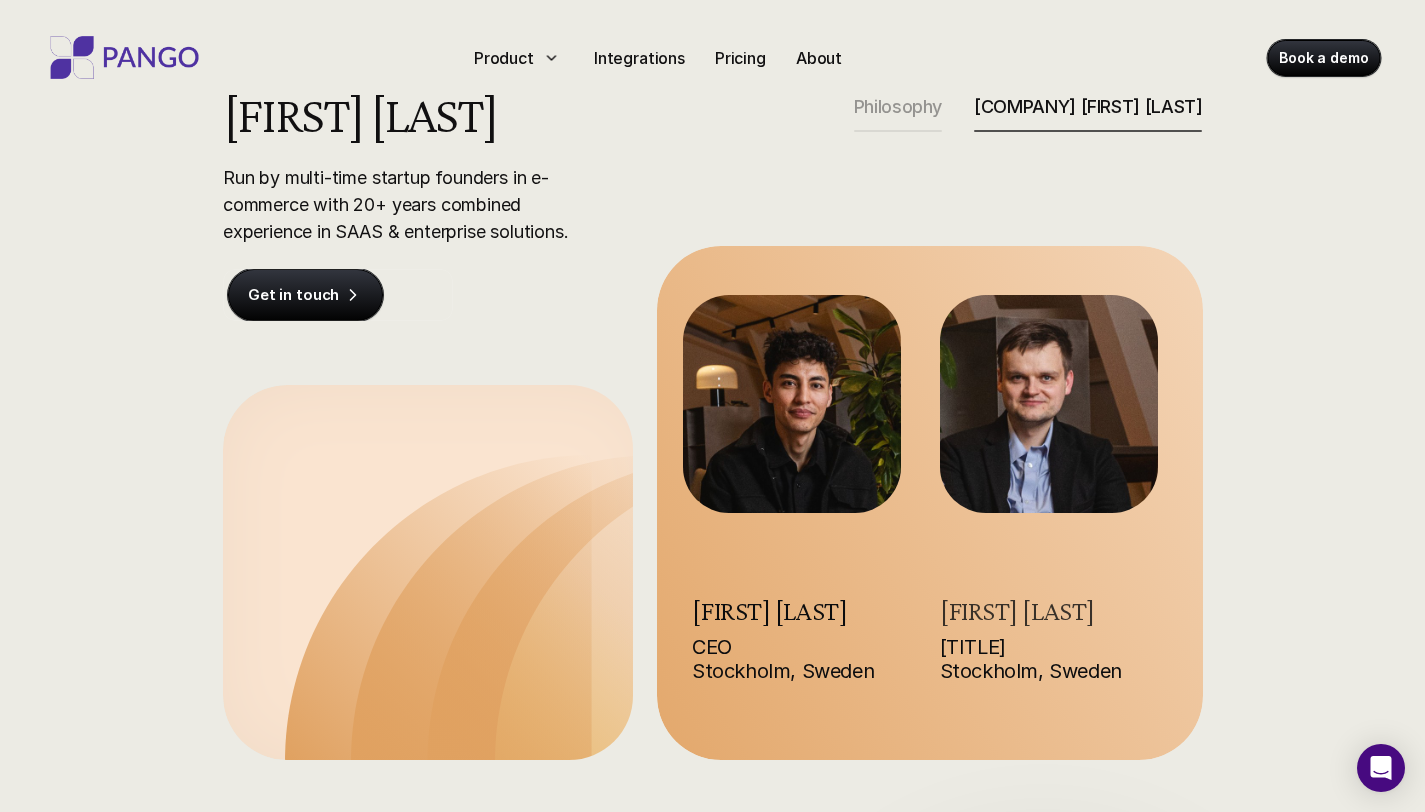 click on "Lukasz Reszczynski" at bounding box center [1016, 610] 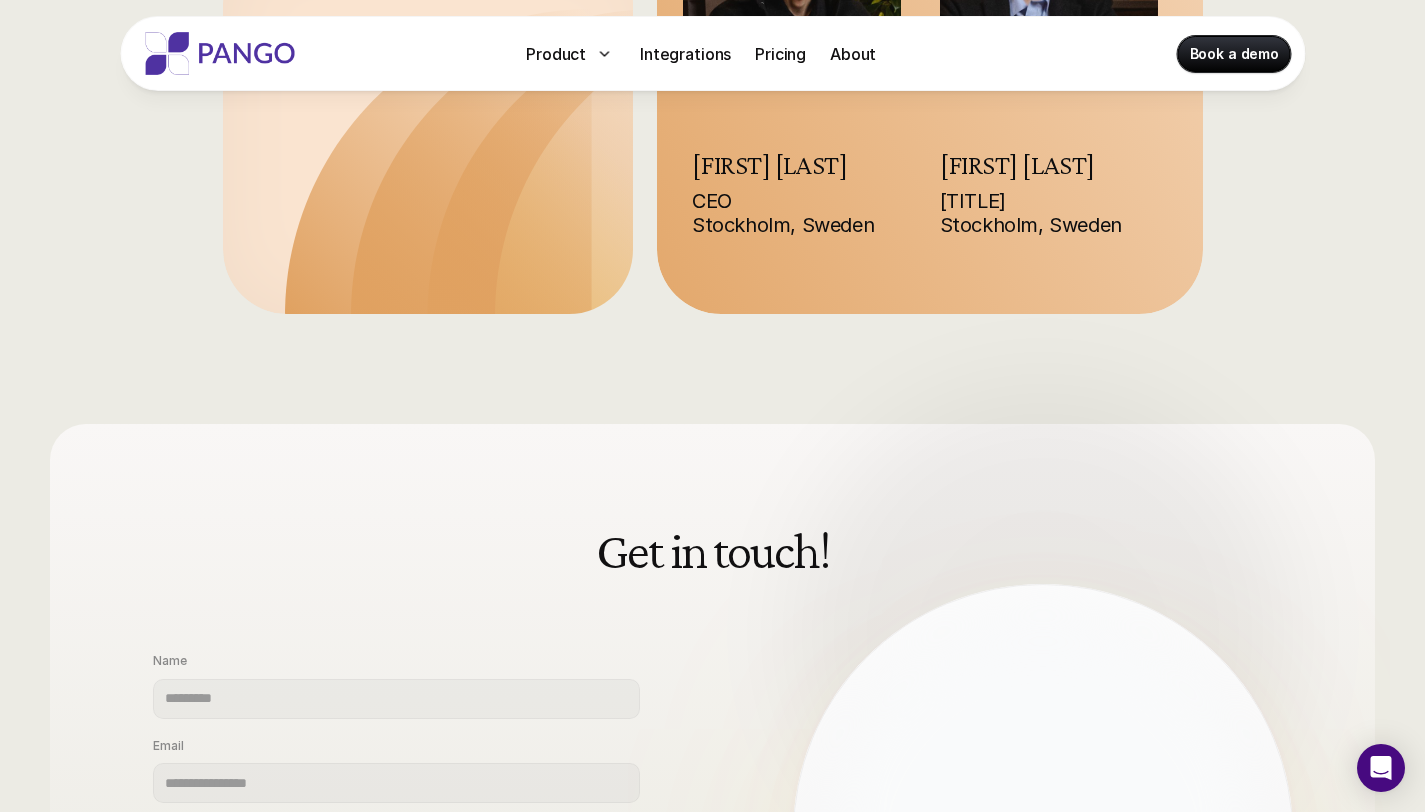 scroll, scrollTop: 812, scrollLeft: 0, axis: vertical 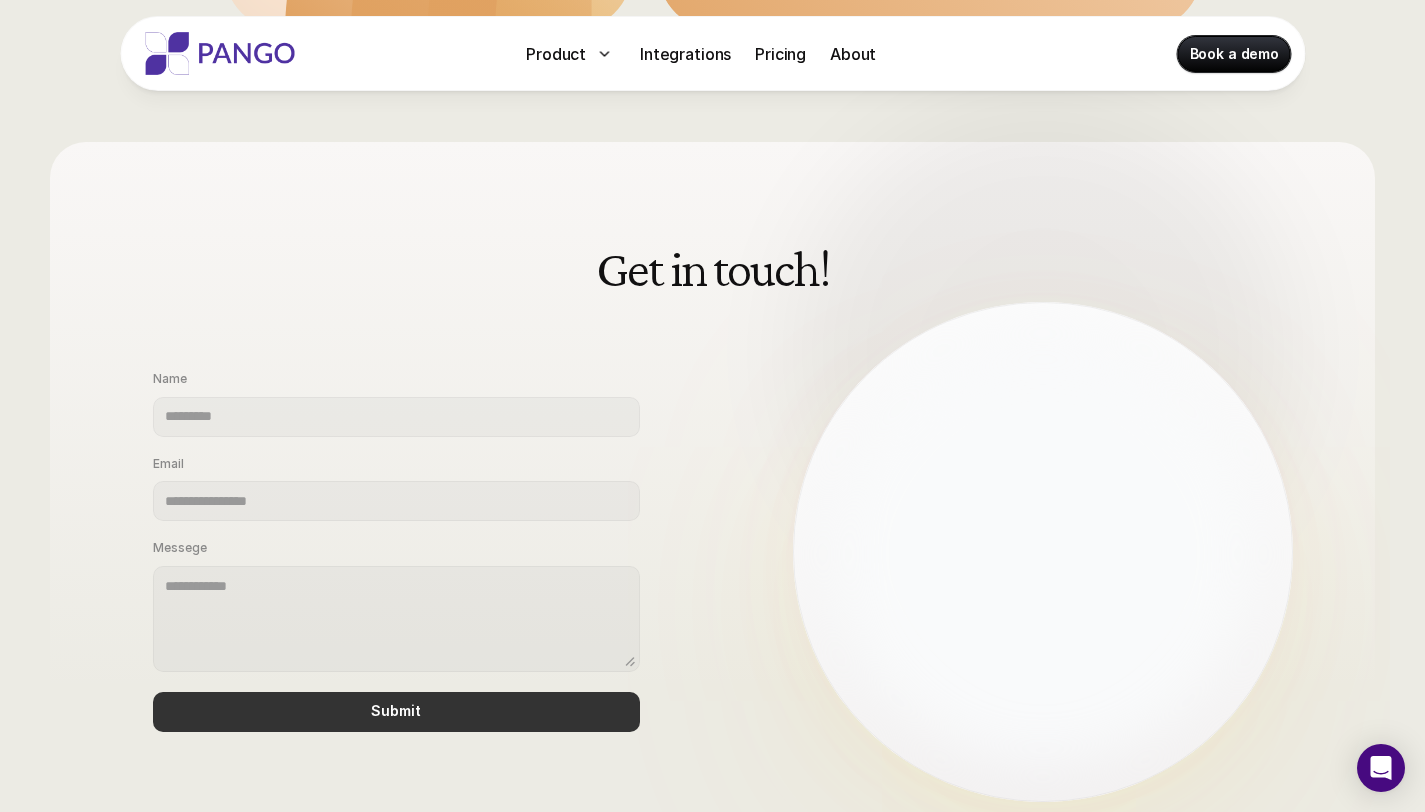 click at bounding box center (1043, 552) 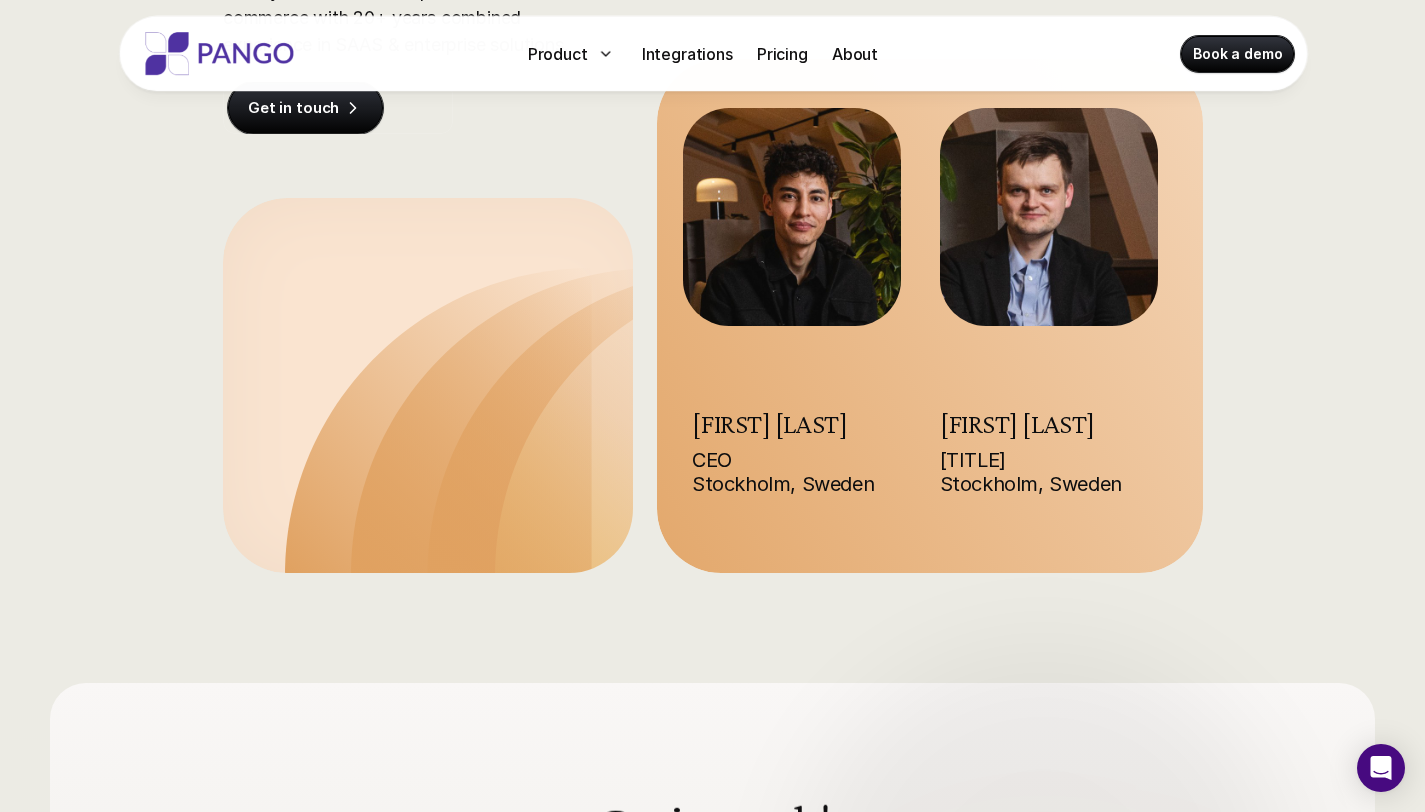 scroll, scrollTop: 0, scrollLeft: 0, axis: both 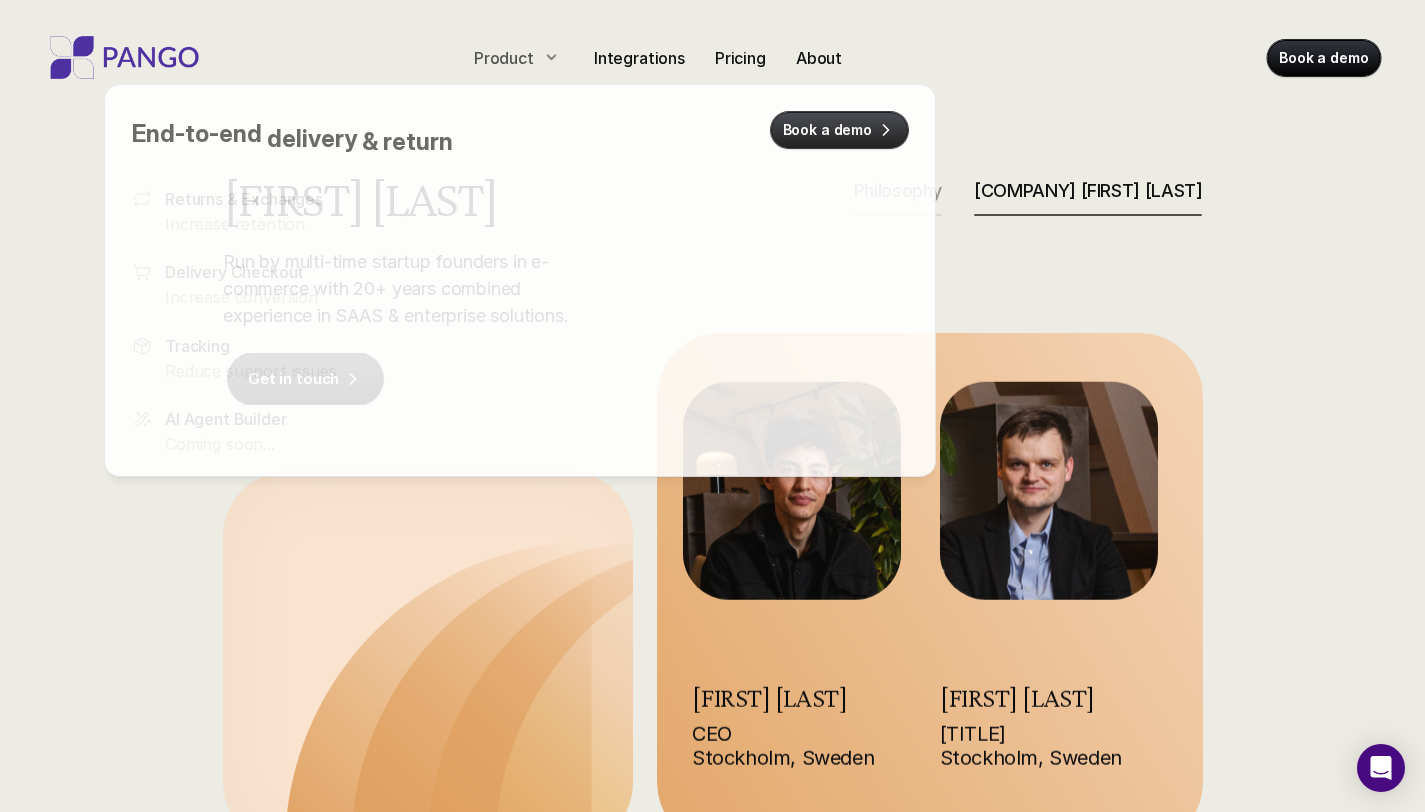 click on "Product" at bounding box center [504, 58] 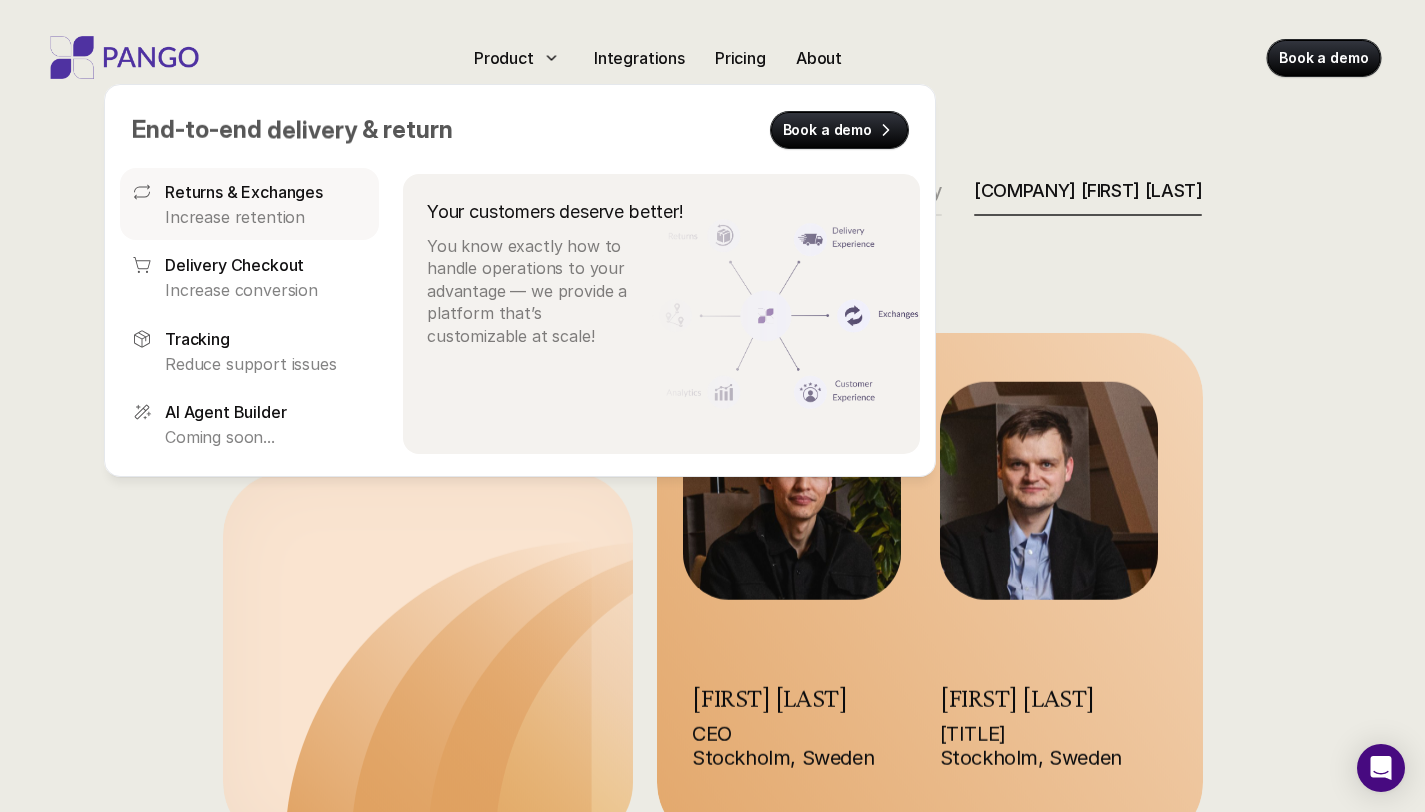 click on "Increase retention" at bounding box center [266, 217] 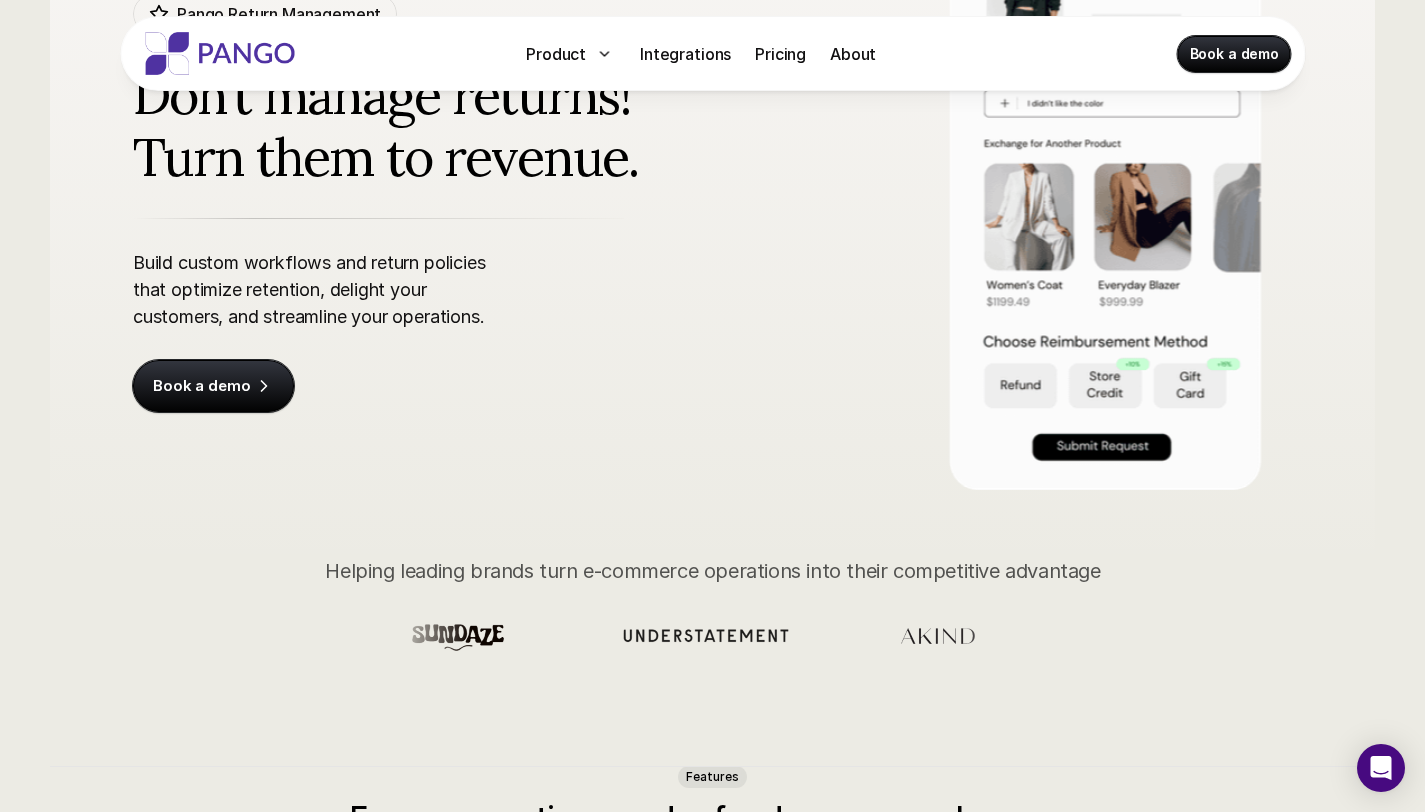 scroll, scrollTop: 335, scrollLeft: 0, axis: vertical 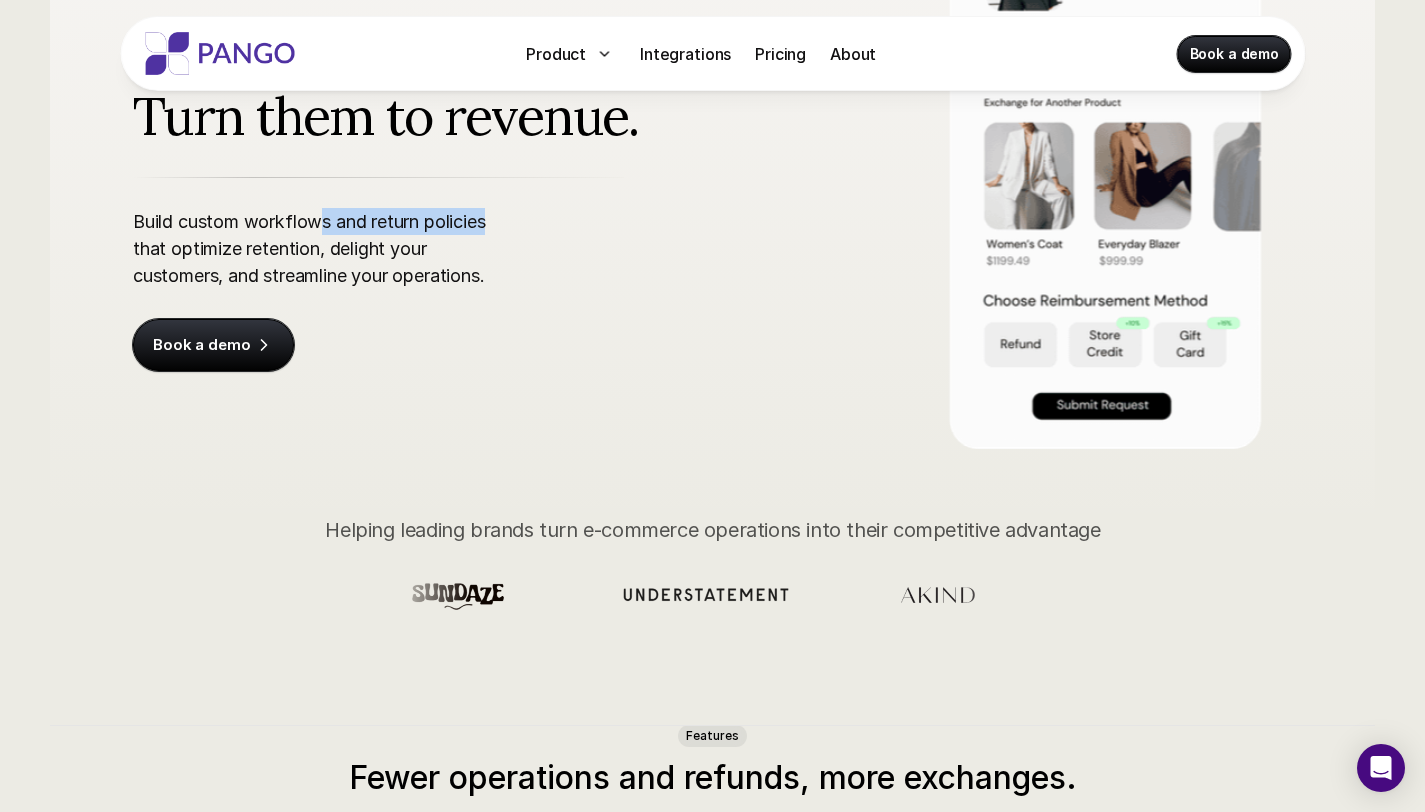drag, startPoint x: 365, startPoint y: 223, endPoint x: 595, endPoint y: 231, distance: 230.13908 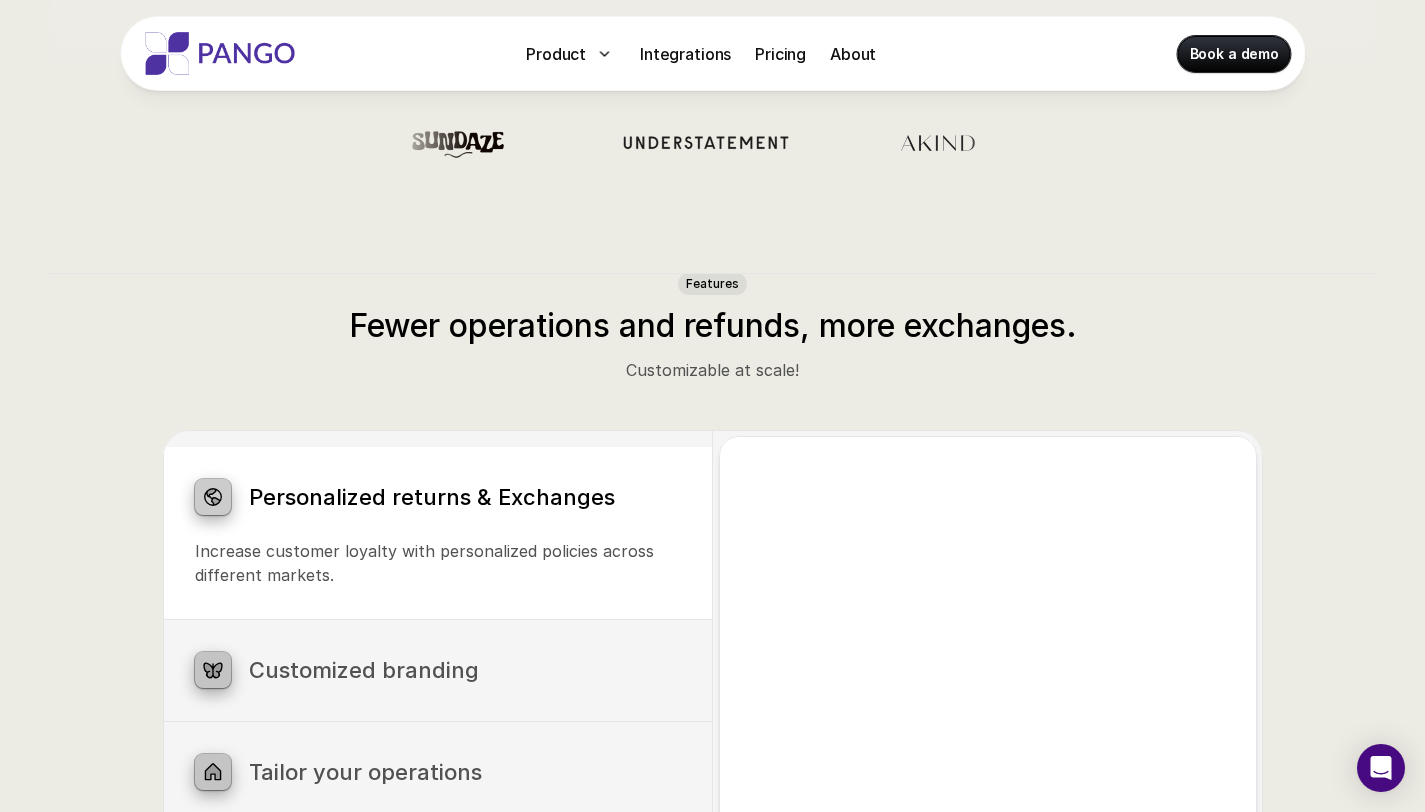 scroll, scrollTop: 995, scrollLeft: 0, axis: vertical 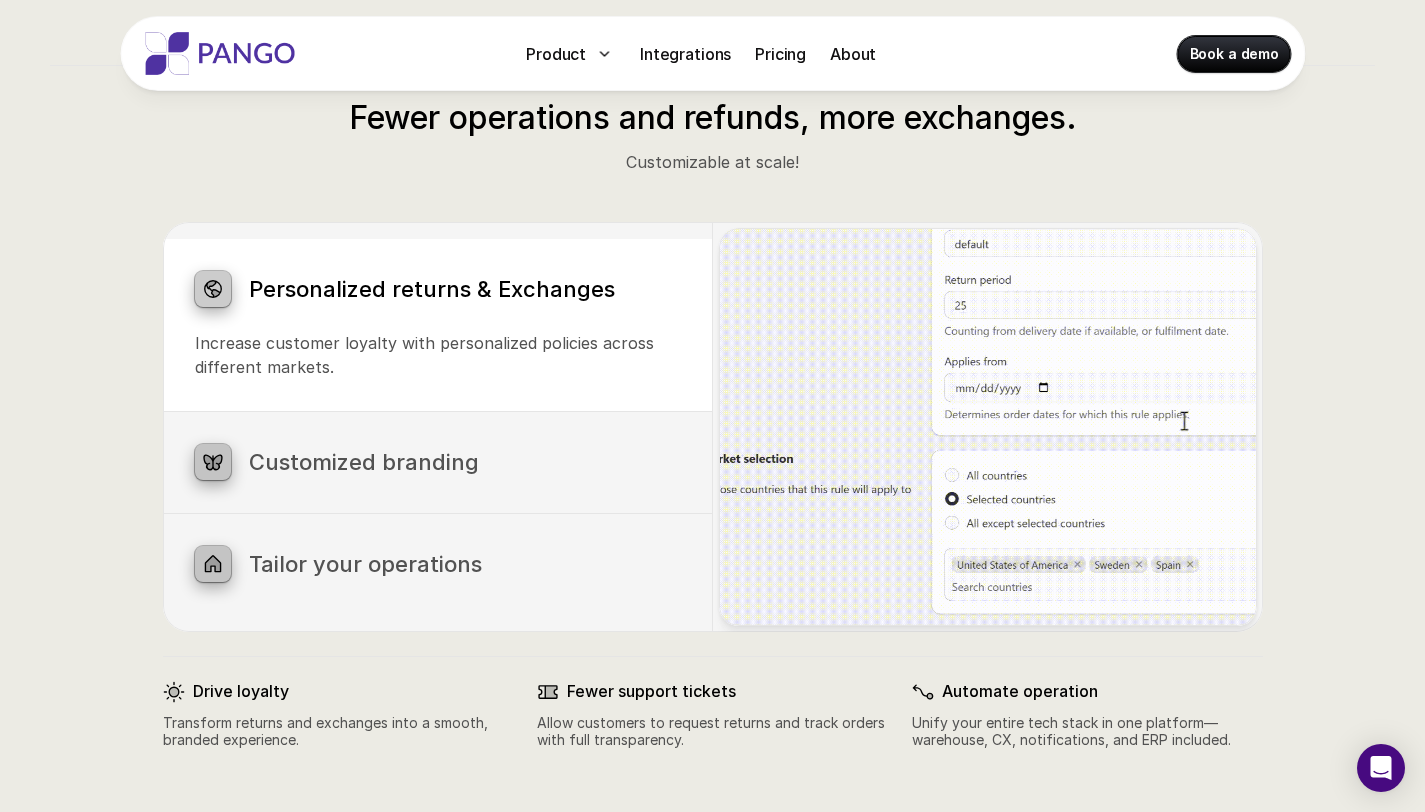click on "Customized branding" at bounding box center [438, 462] 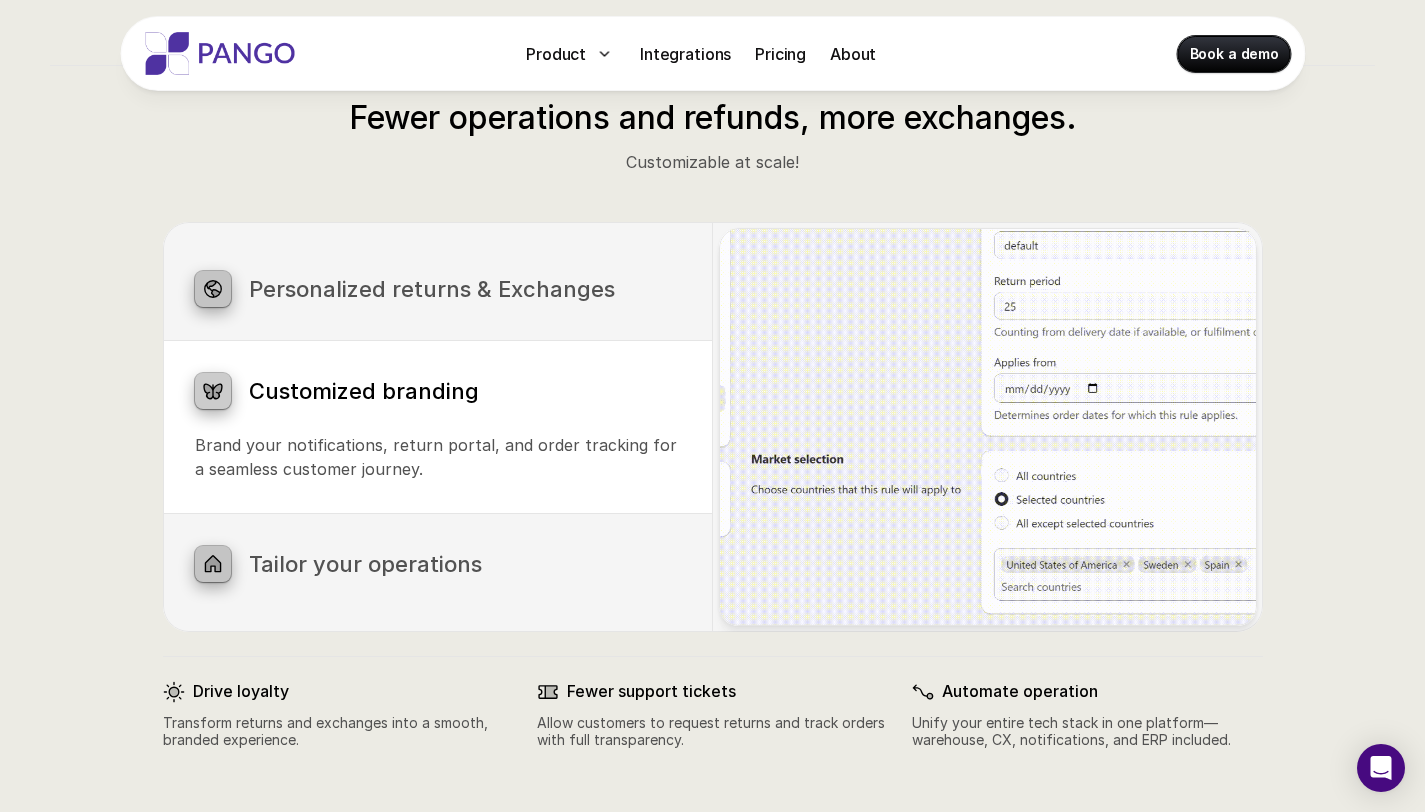 click on "Tailor your operations" at bounding box center [465, 564] 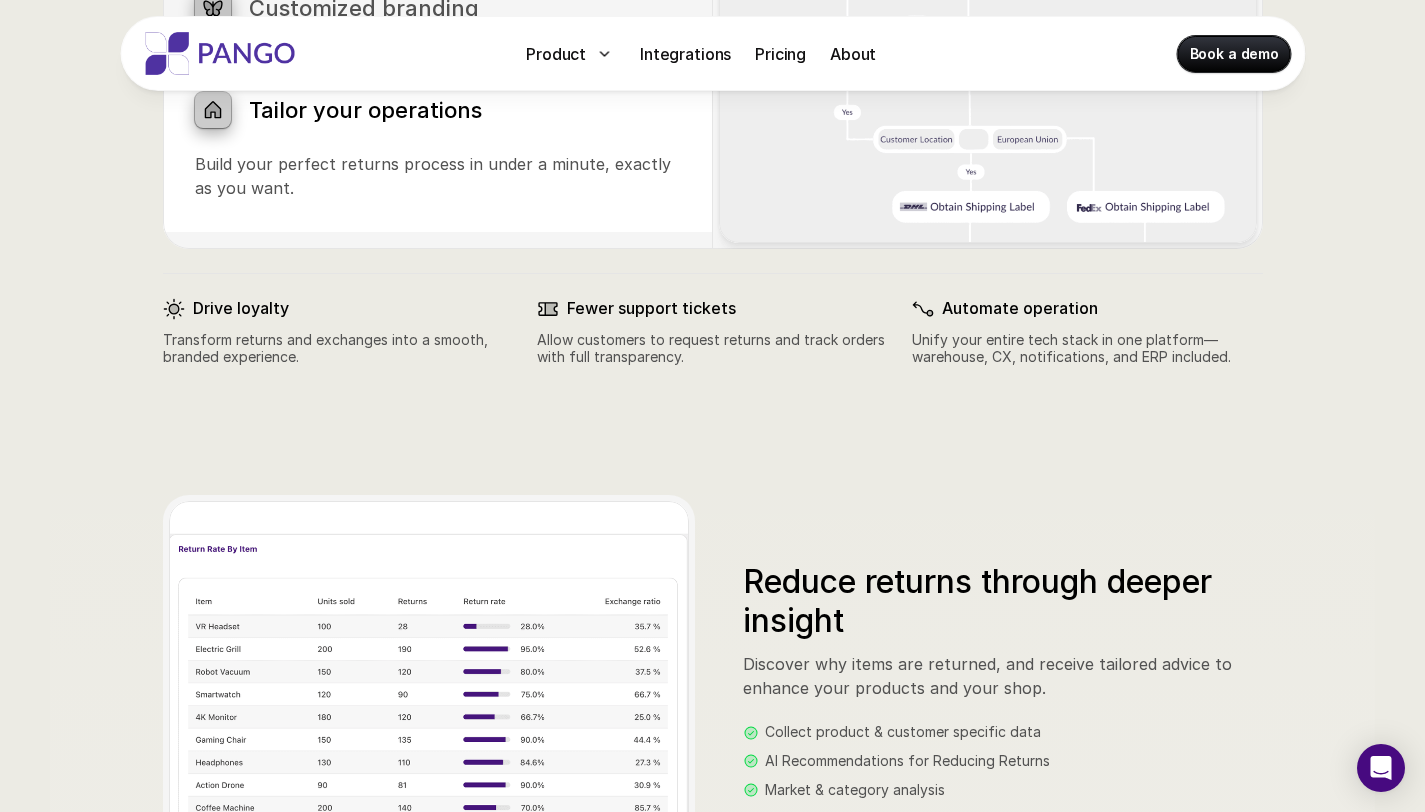 scroll, scrollTop: 1486, scrollLeft: 0, axis: vertical 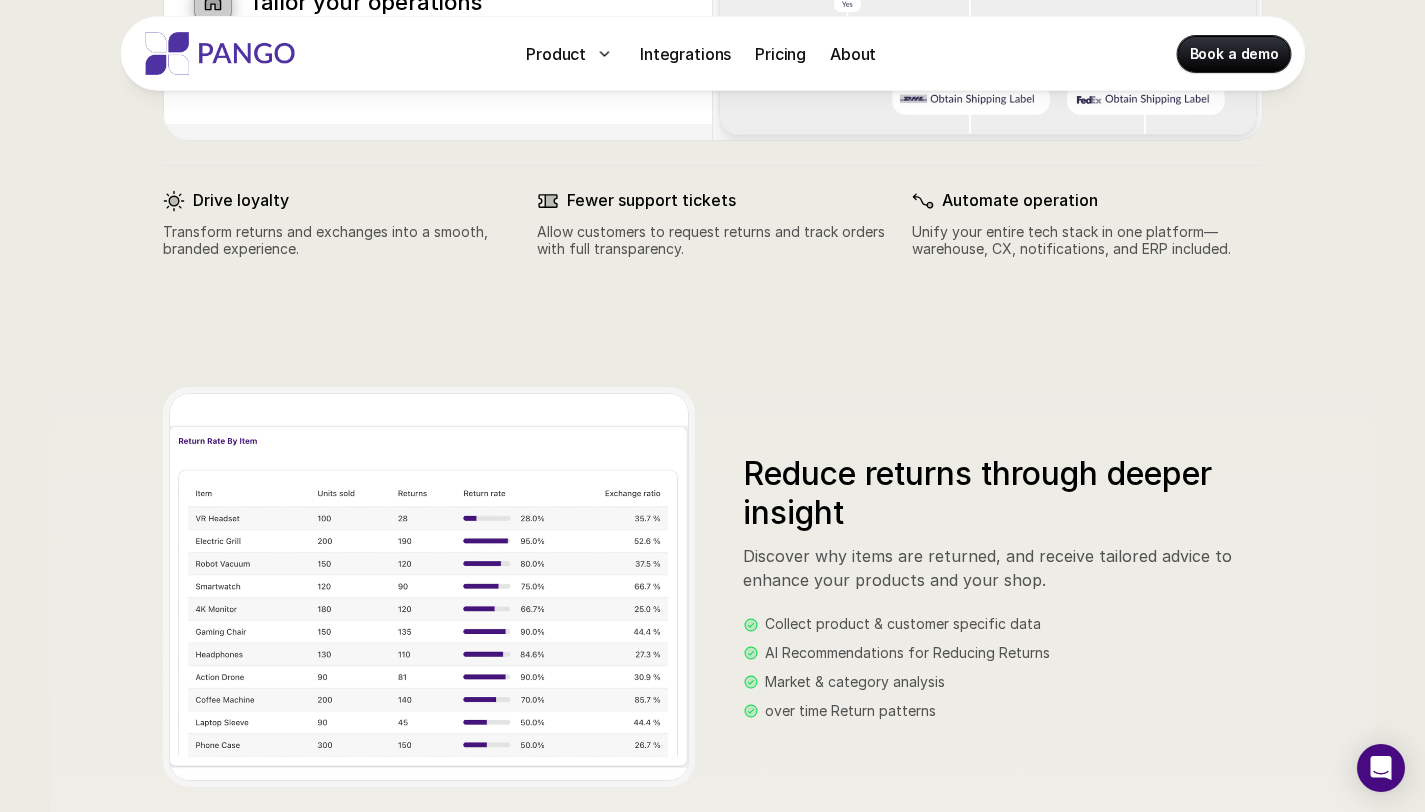 click on "Transform returns and exchanges into a smooth, branded experience." at bounding box center (338, 241) 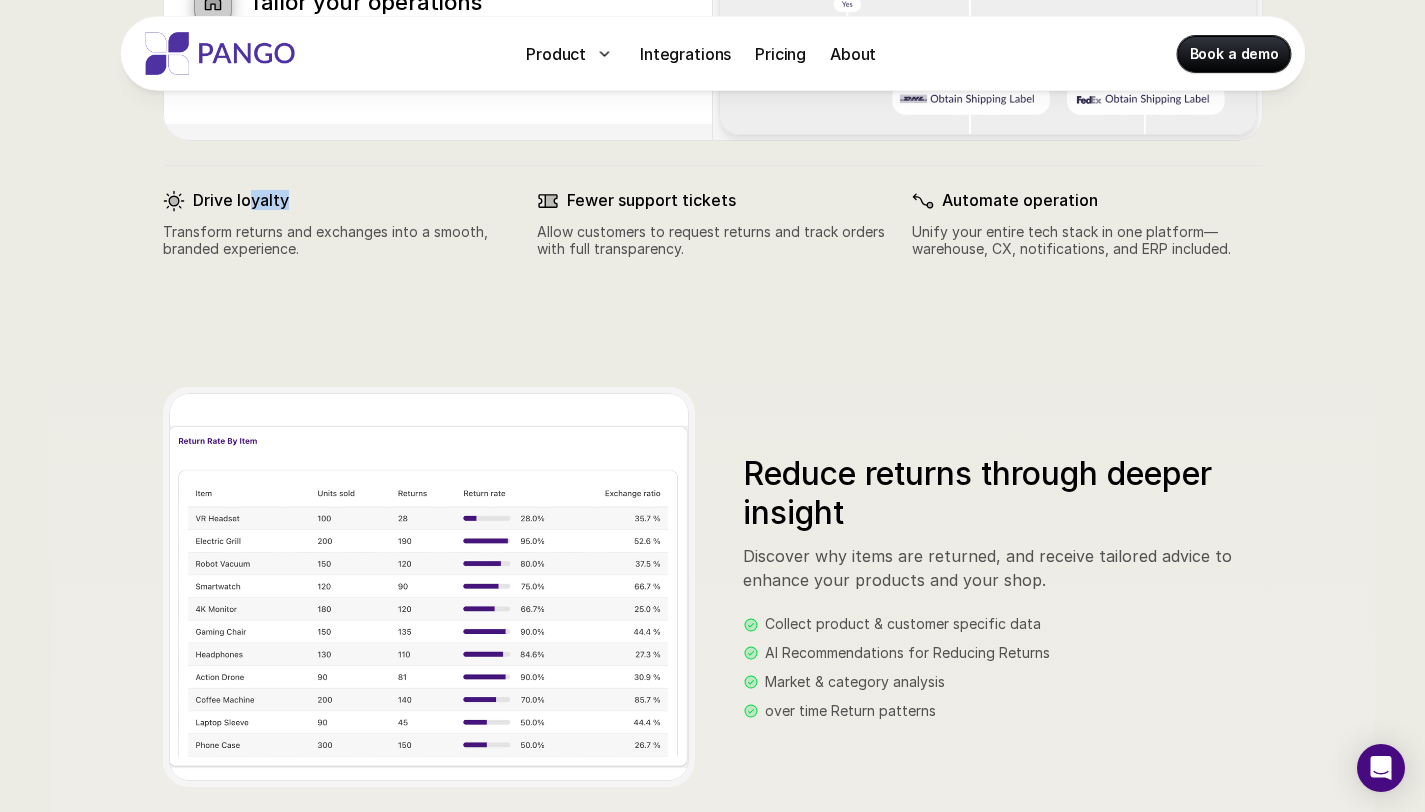 drag, startPoint x: 285, startPoint y: 209, endPoint x: 427, endPoint y: 202, distance: 142.17242 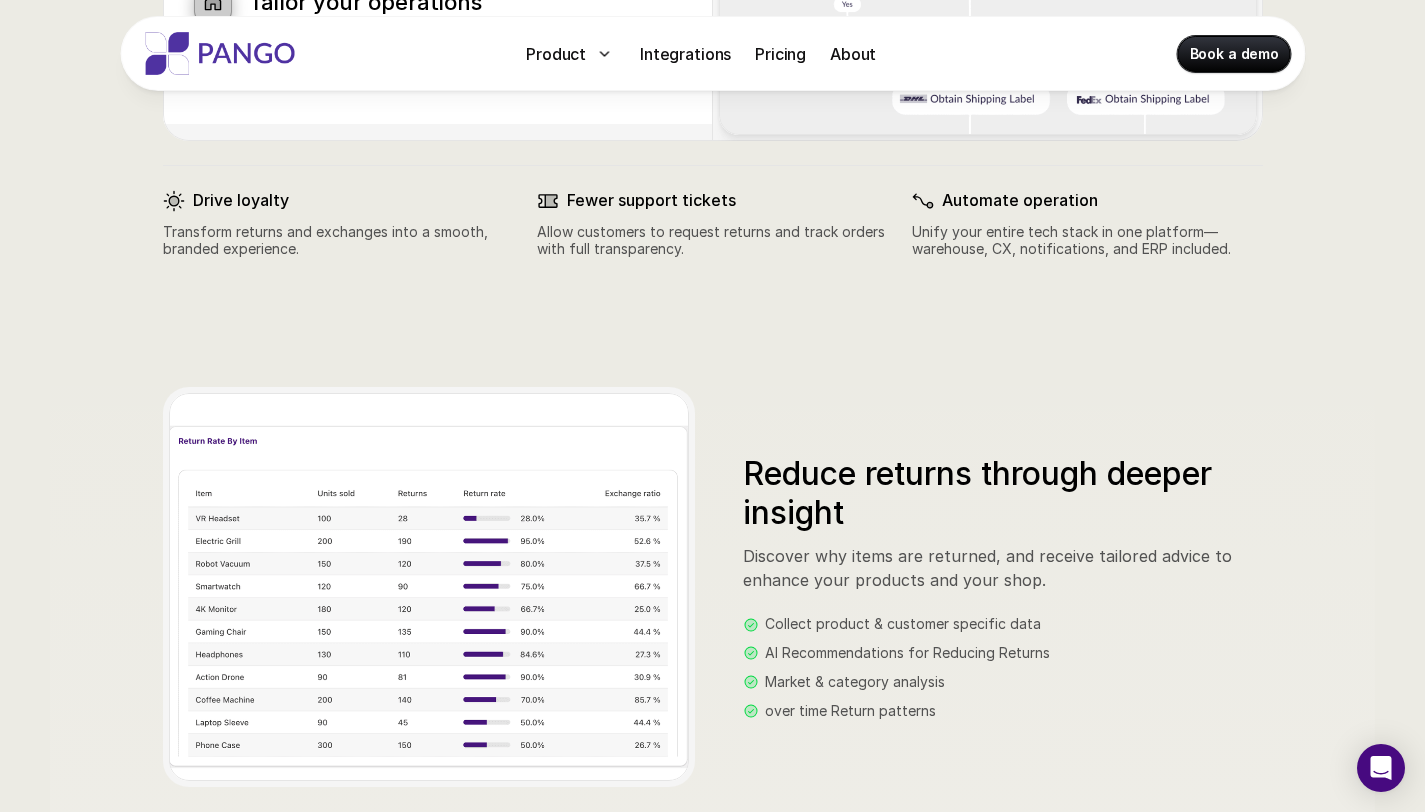 click on "Transform returns and exchanges into a smooth, branded experience." at bounding box center (338, 241) 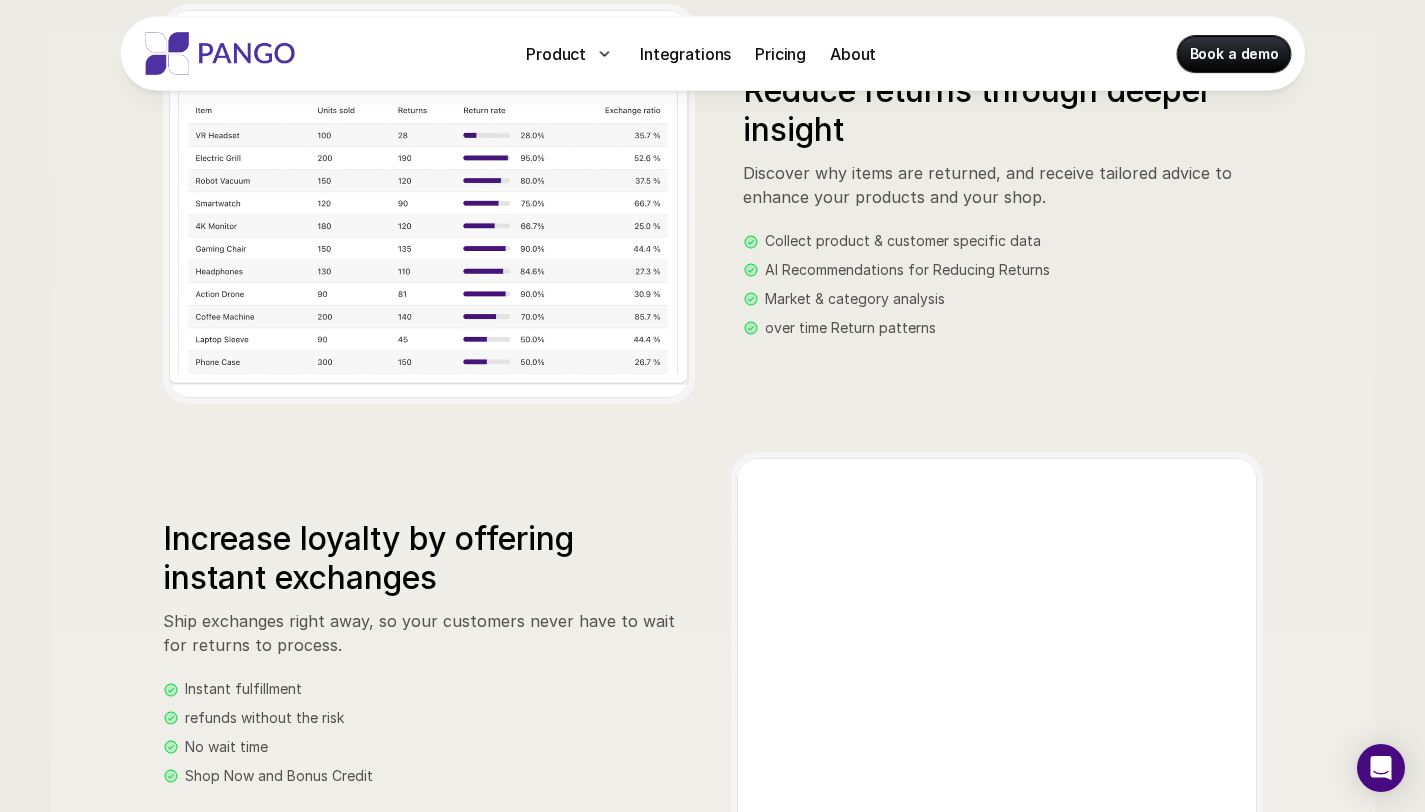 scroll, scrollTop: 1846, scrollLeft: 0, axis: vertical 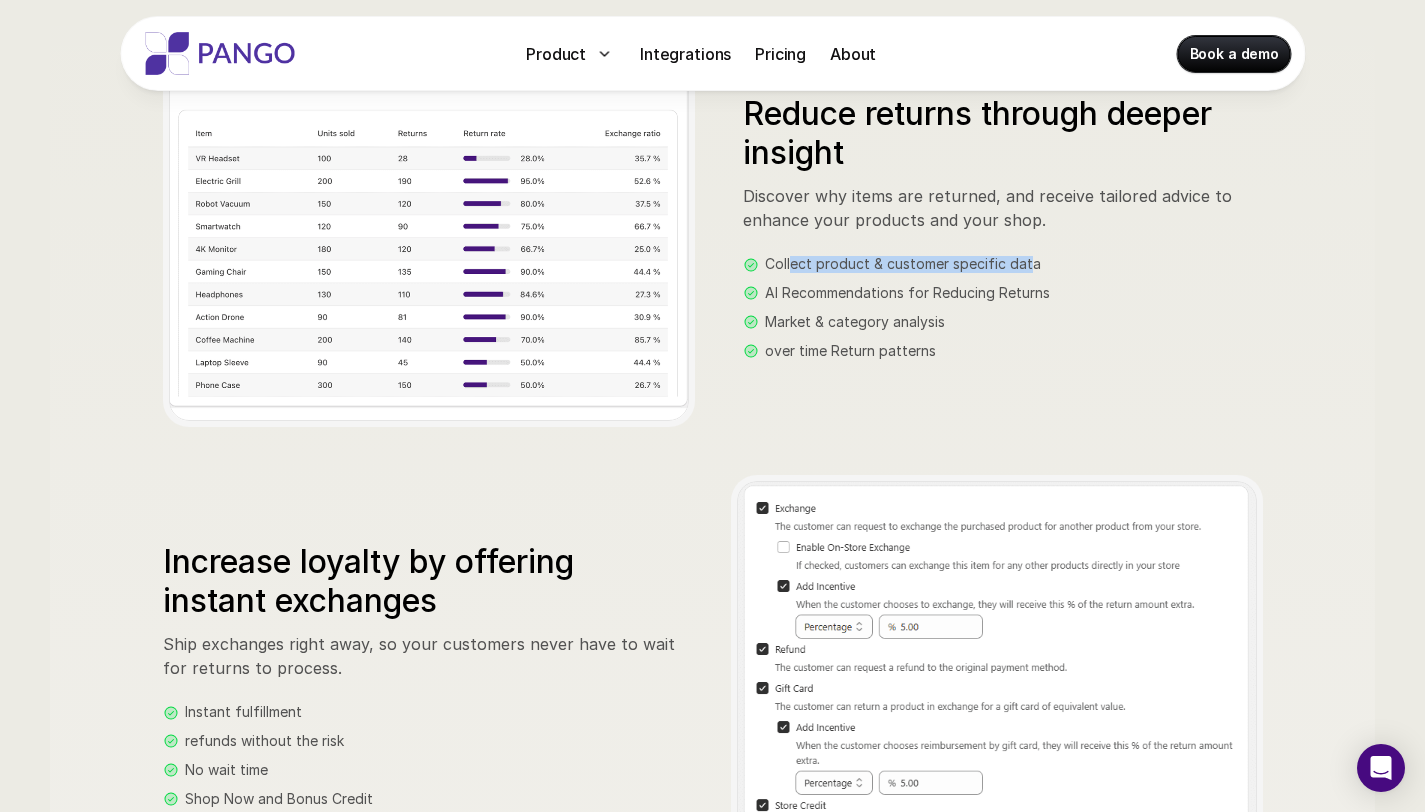 drag, startPoint x: 812, startPoint y: 262, endPoint x: 1066, endPoint y: 262, distance: 254 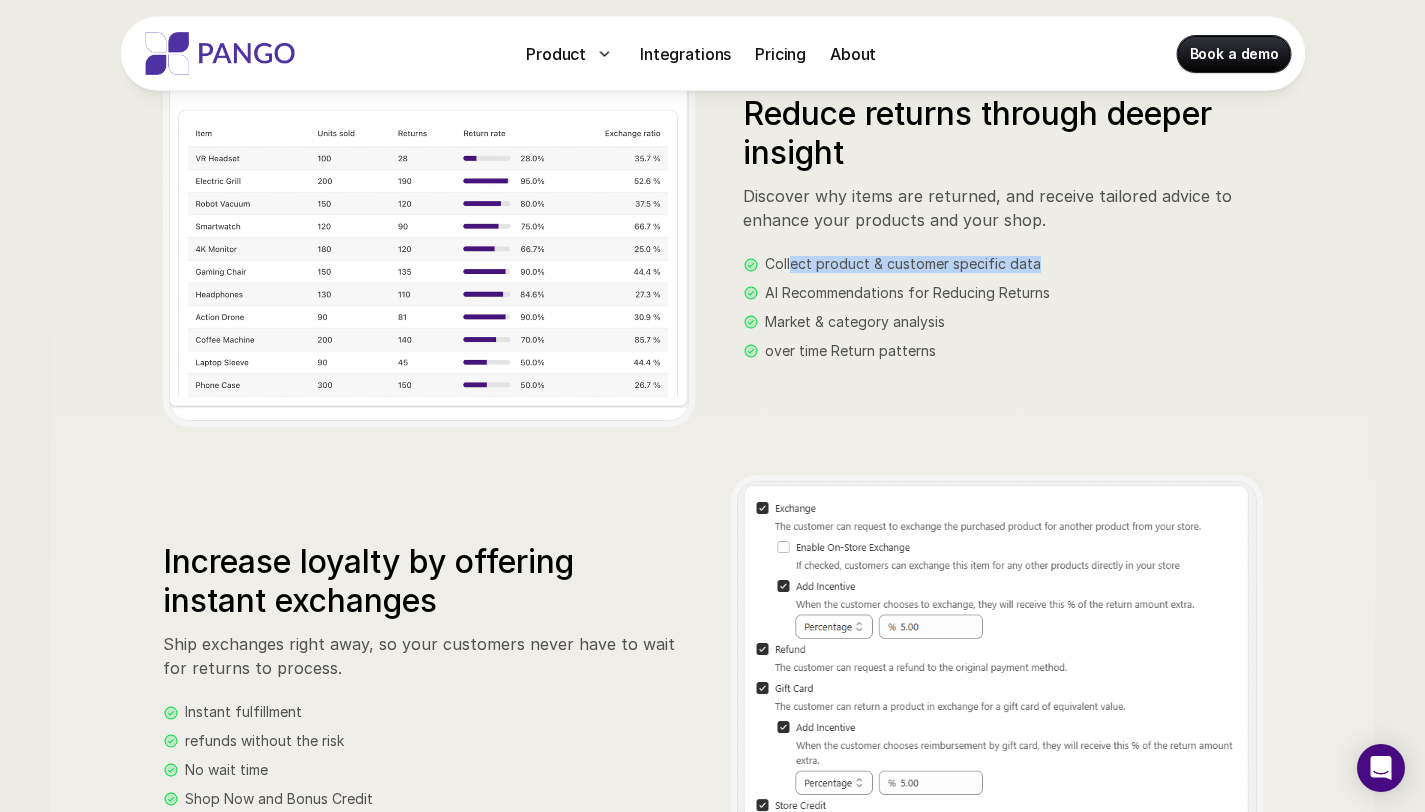click on "Collect product & customer specific data" at bounding box center [1003, 264] 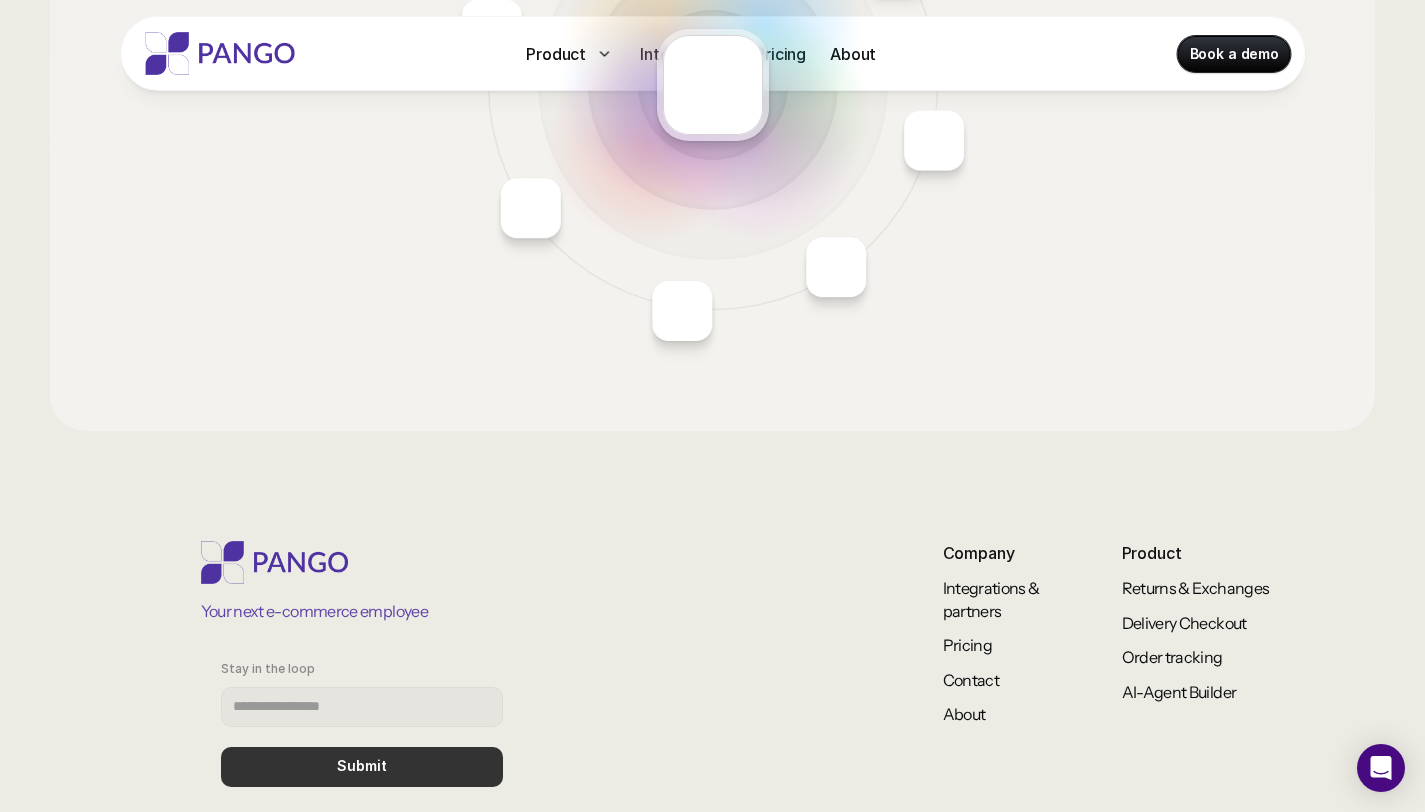 scroll, scrollTop: 3505, scrollLeft: 0, axis: vertical 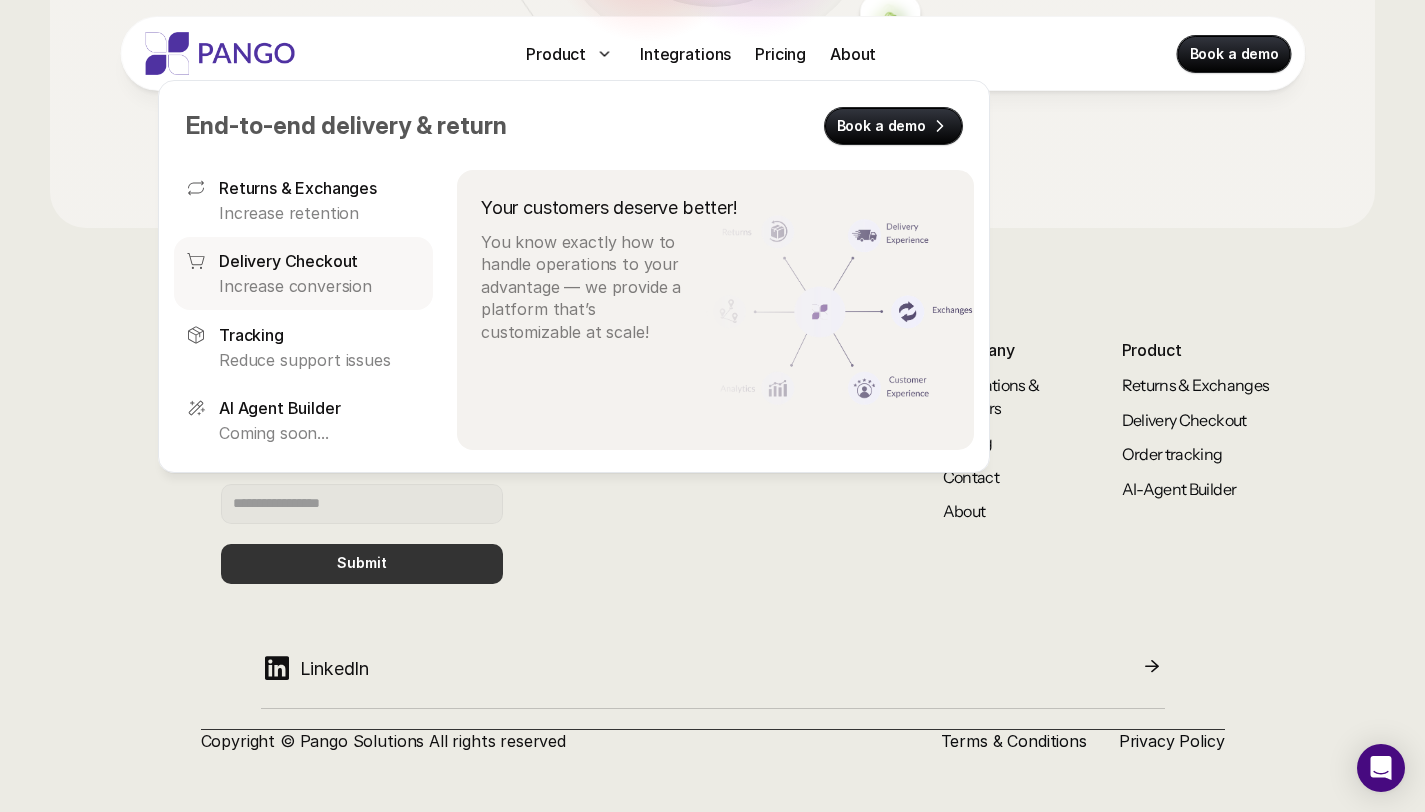 click on "Delivery Checkout Increase conversion" at bounding box center (320, 273) 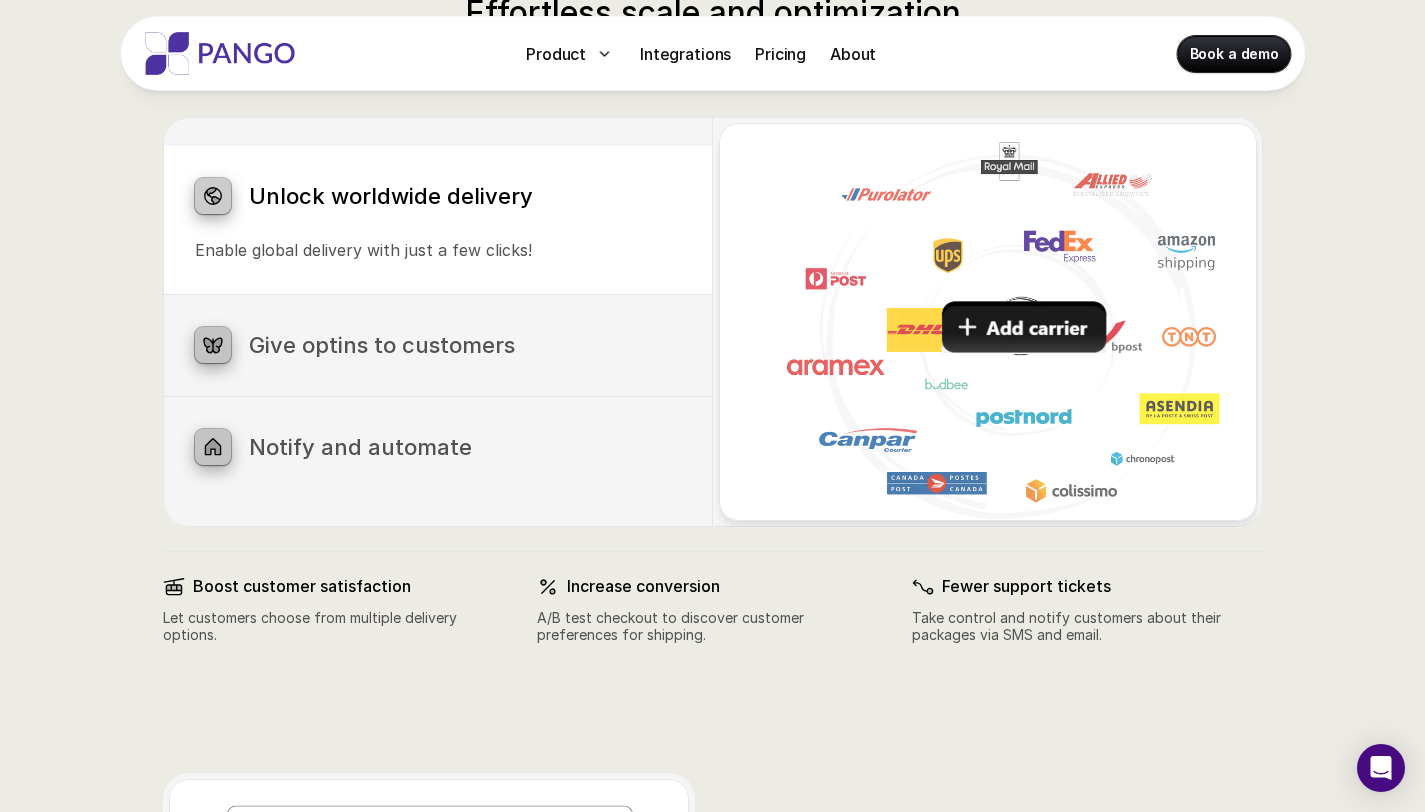 scroll, scrollTop: 884, scrollLeft: 0, axis: vertical 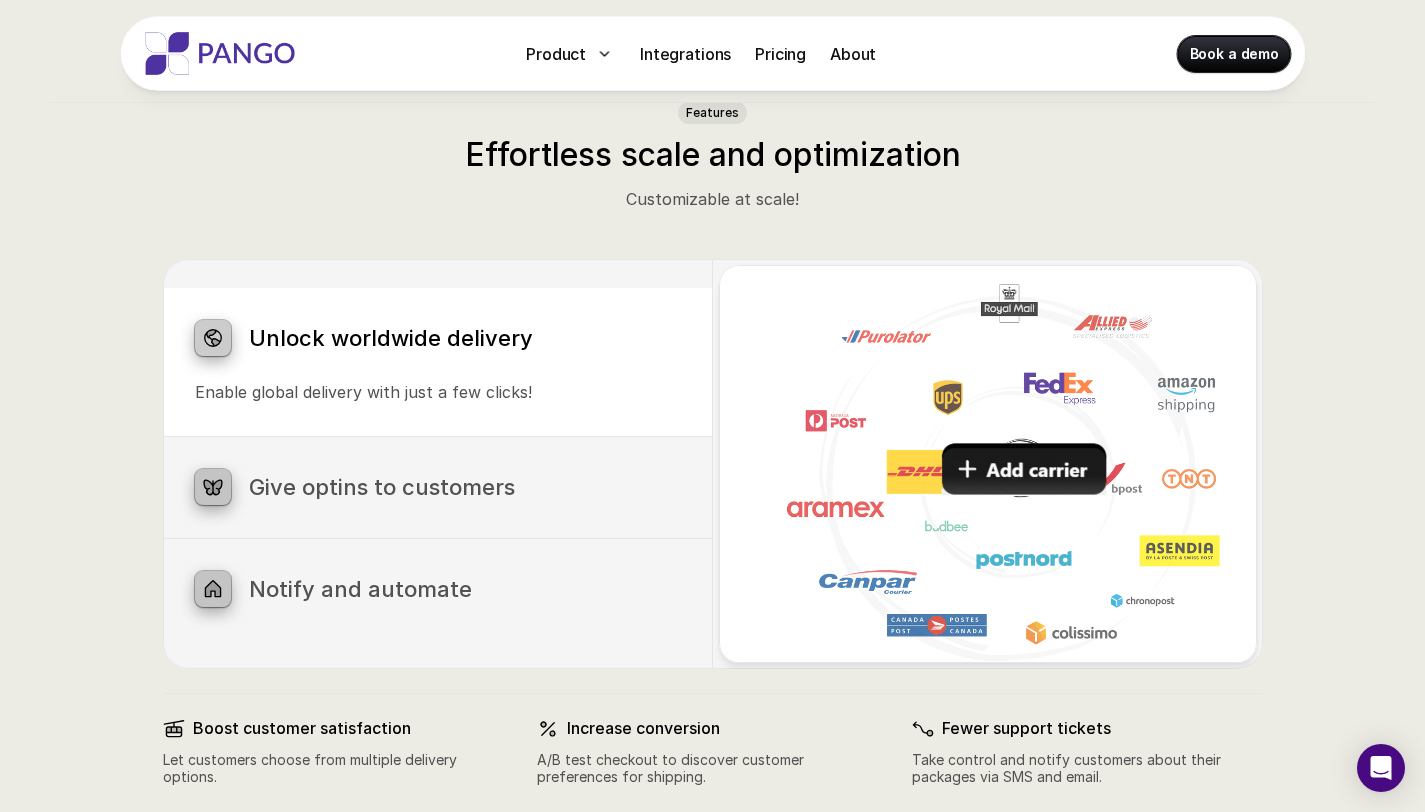 click on "Give optins to customers" at bounding box center (465, 487) 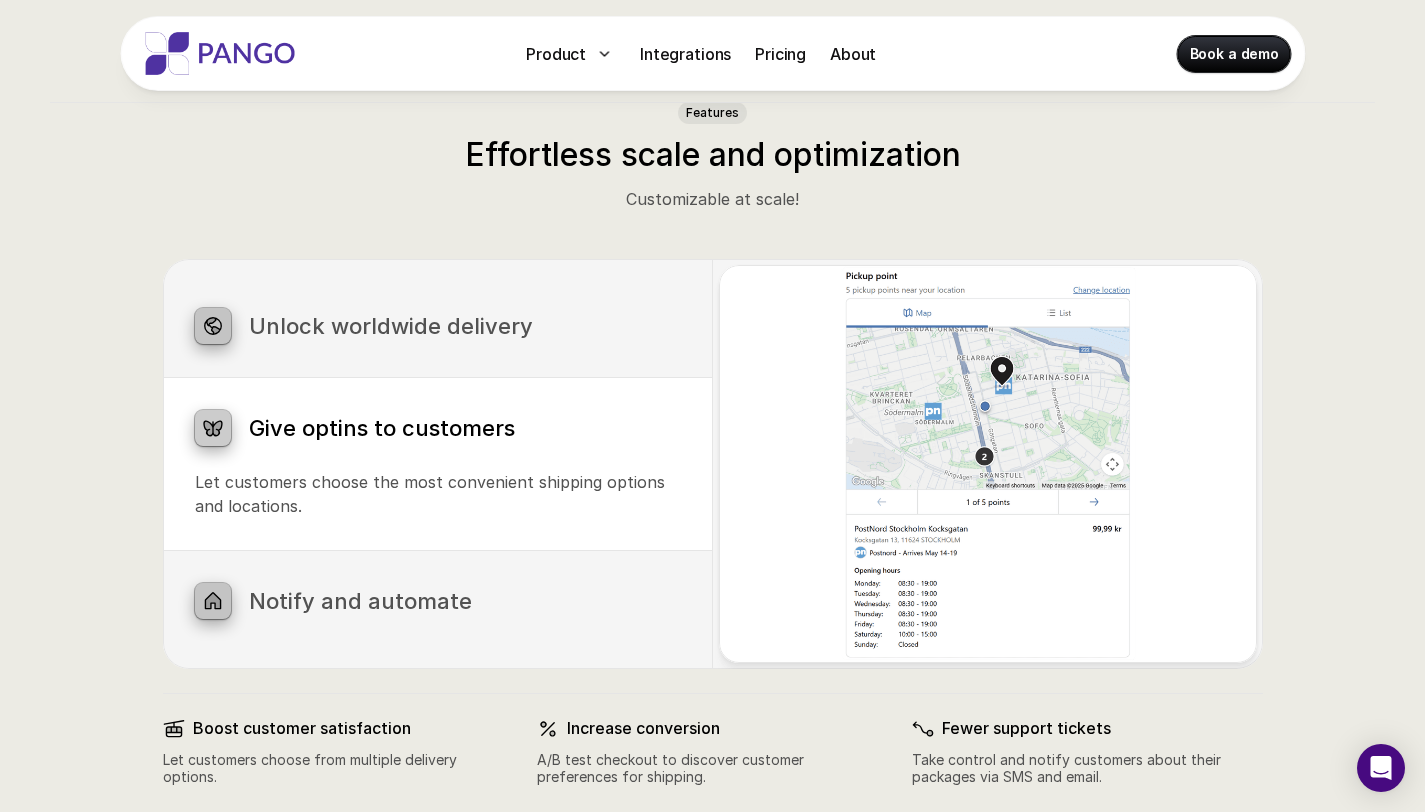 click at bounding box center (987, 463) 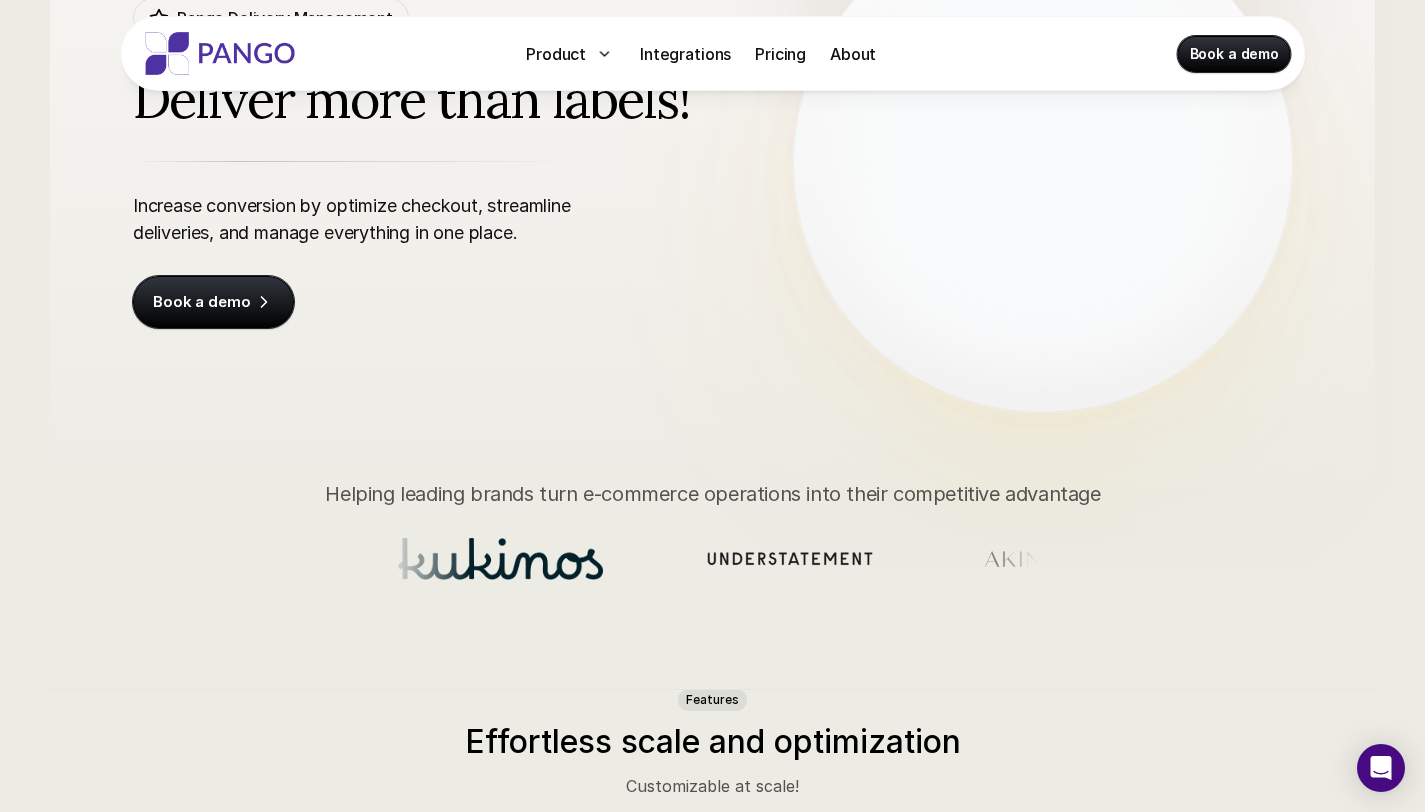 scroll, scrollTop: 261, scrollLeft: 0, axis: vertical 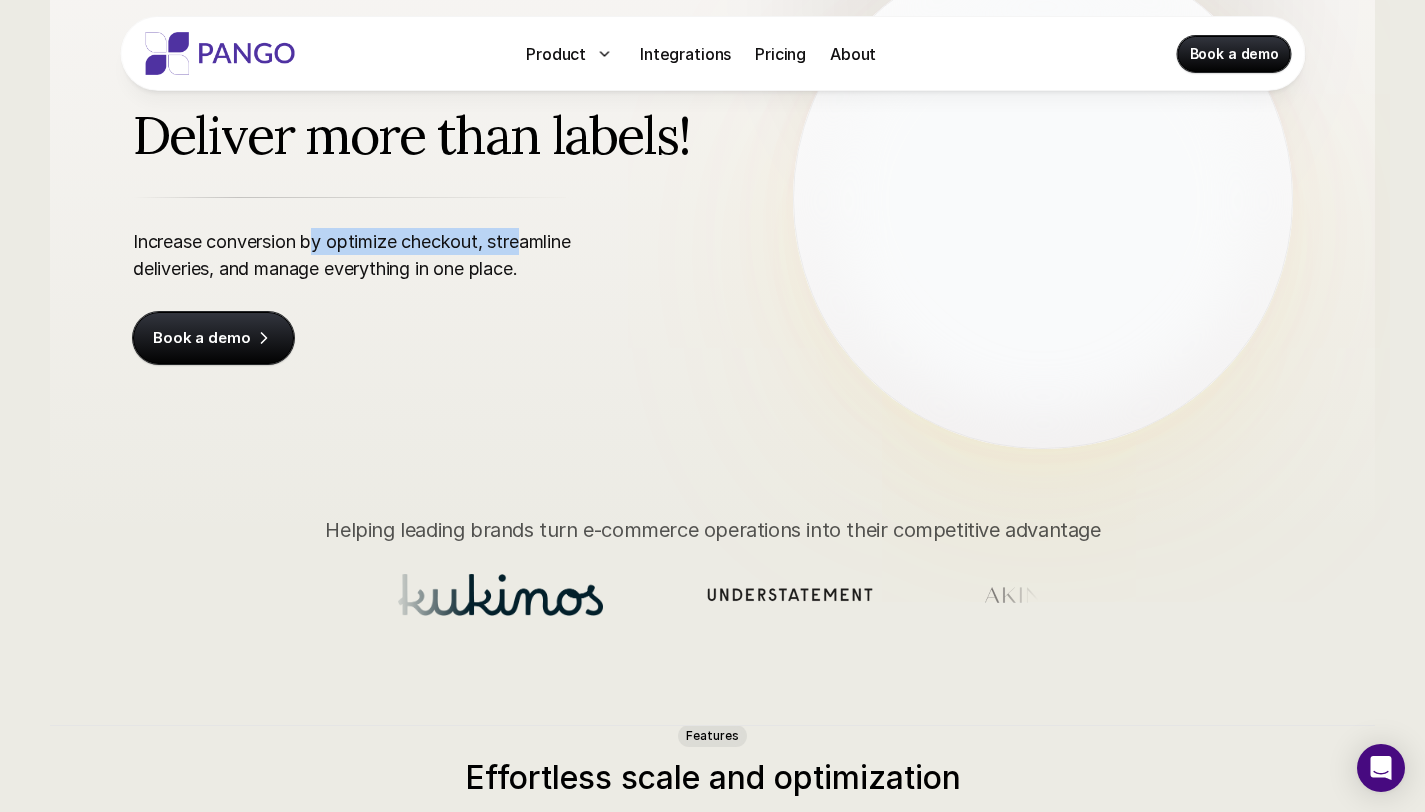 drag, startPoint x: 311, startPoint y: 242, endPoint x: 532, endPoint y: 247, distance: 221.05655 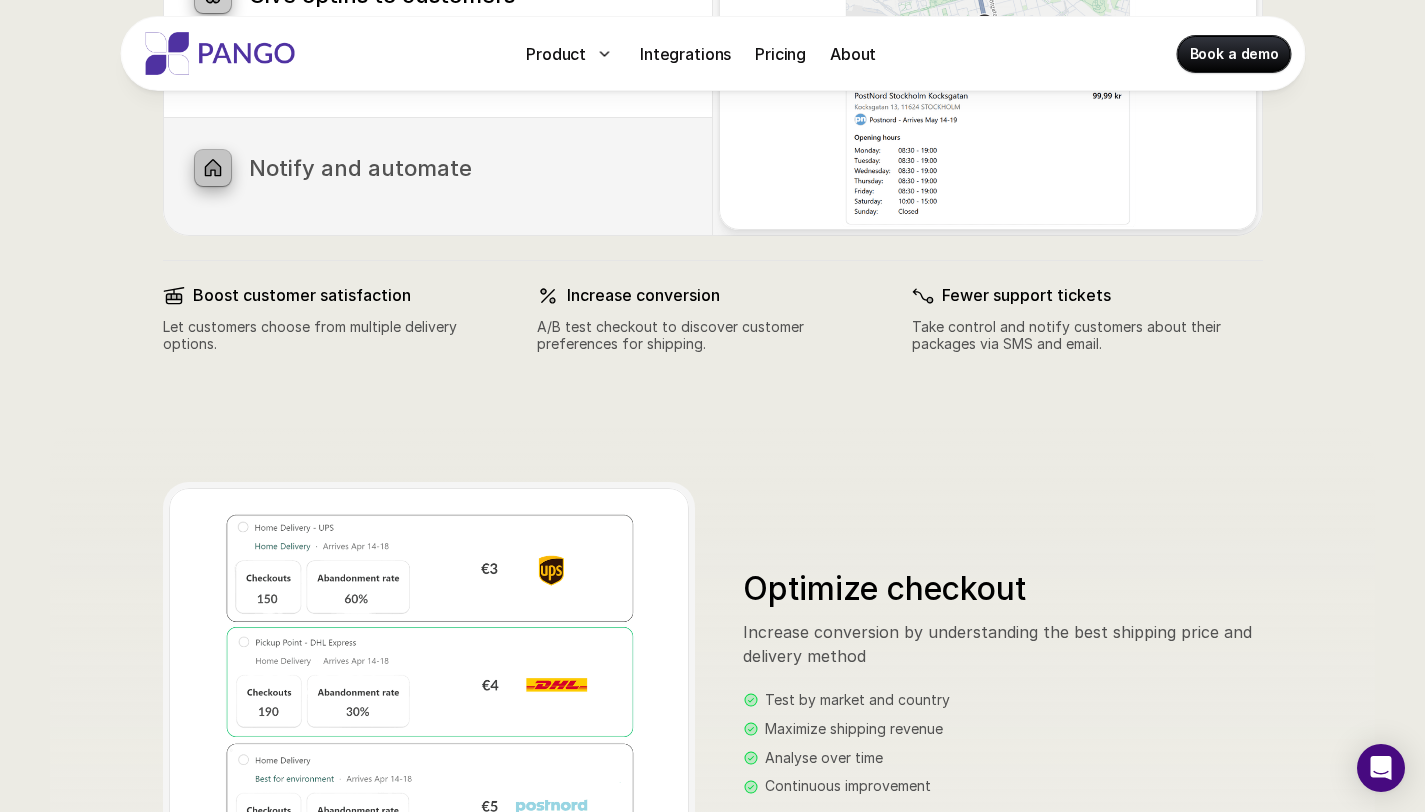 scroll, scrollTop: 1197, scrollLeft: 0, axis: vertical 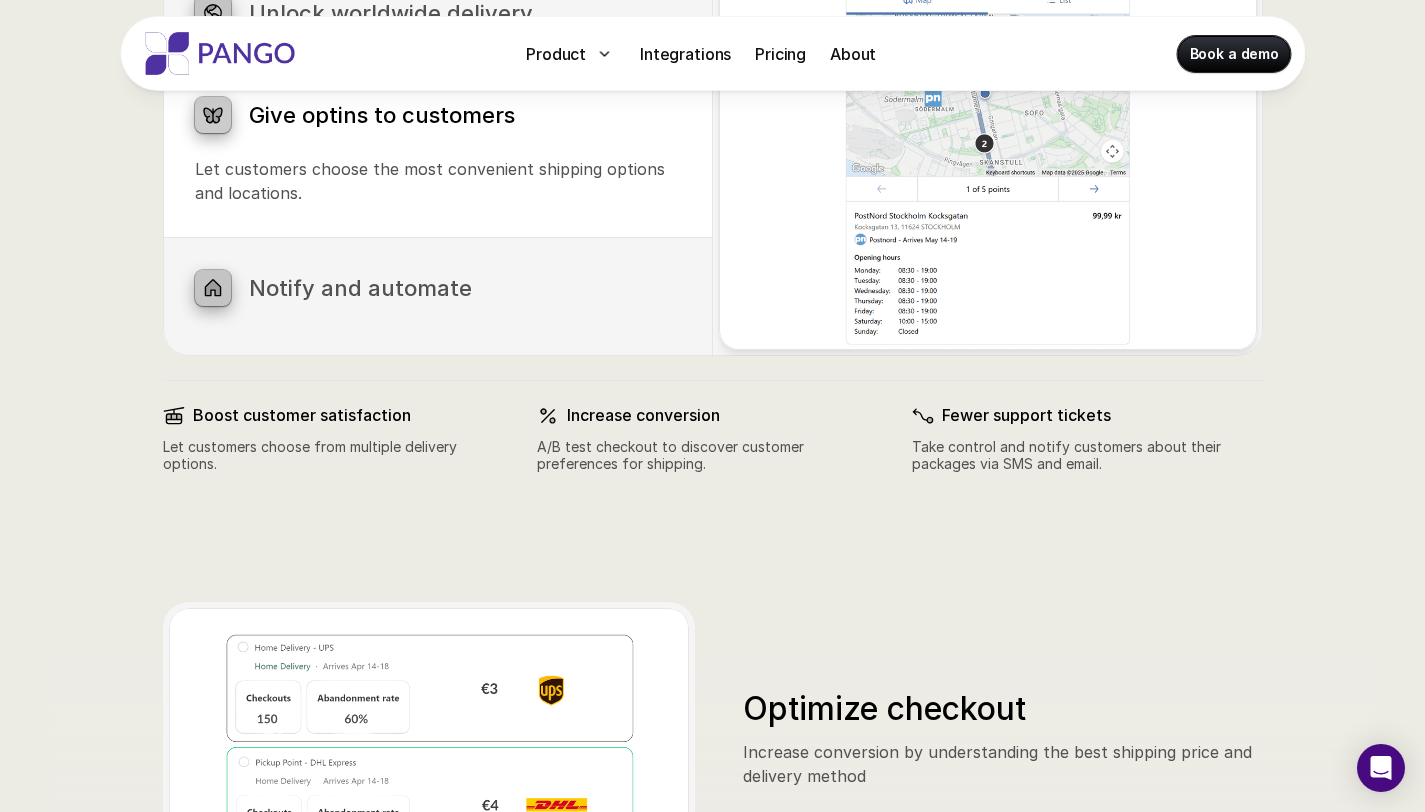 click on "Boost customer satisfaction" at bounding box center [353, 415] 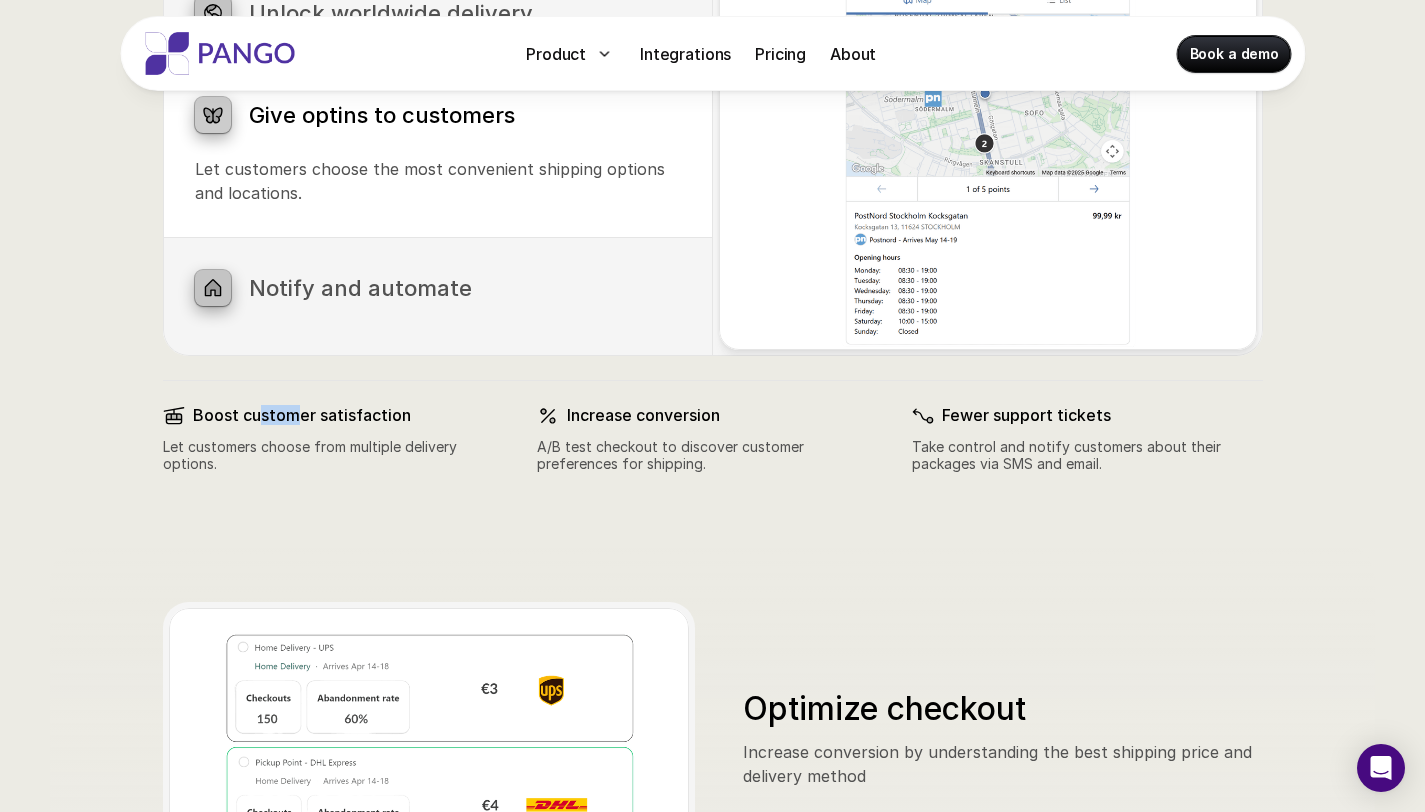 drag, startPoint x: 271, startPoint y: 406, endPoint x: 405, endPoint y: 407, distance: 134.00374 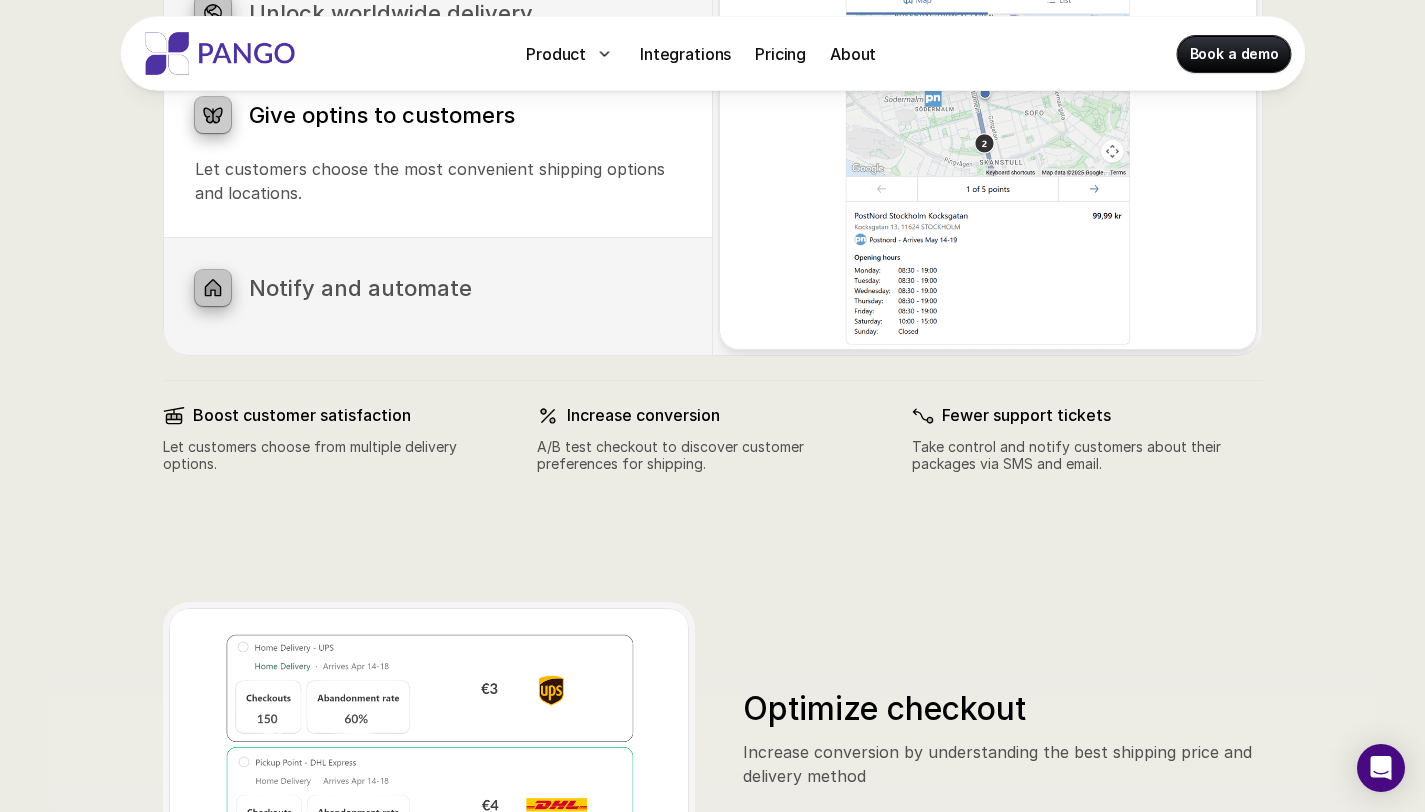 drag, startPoint x: 405, startPoint y: 407, endPoint x: 532, endPoint y: 409, distance: 127.01575 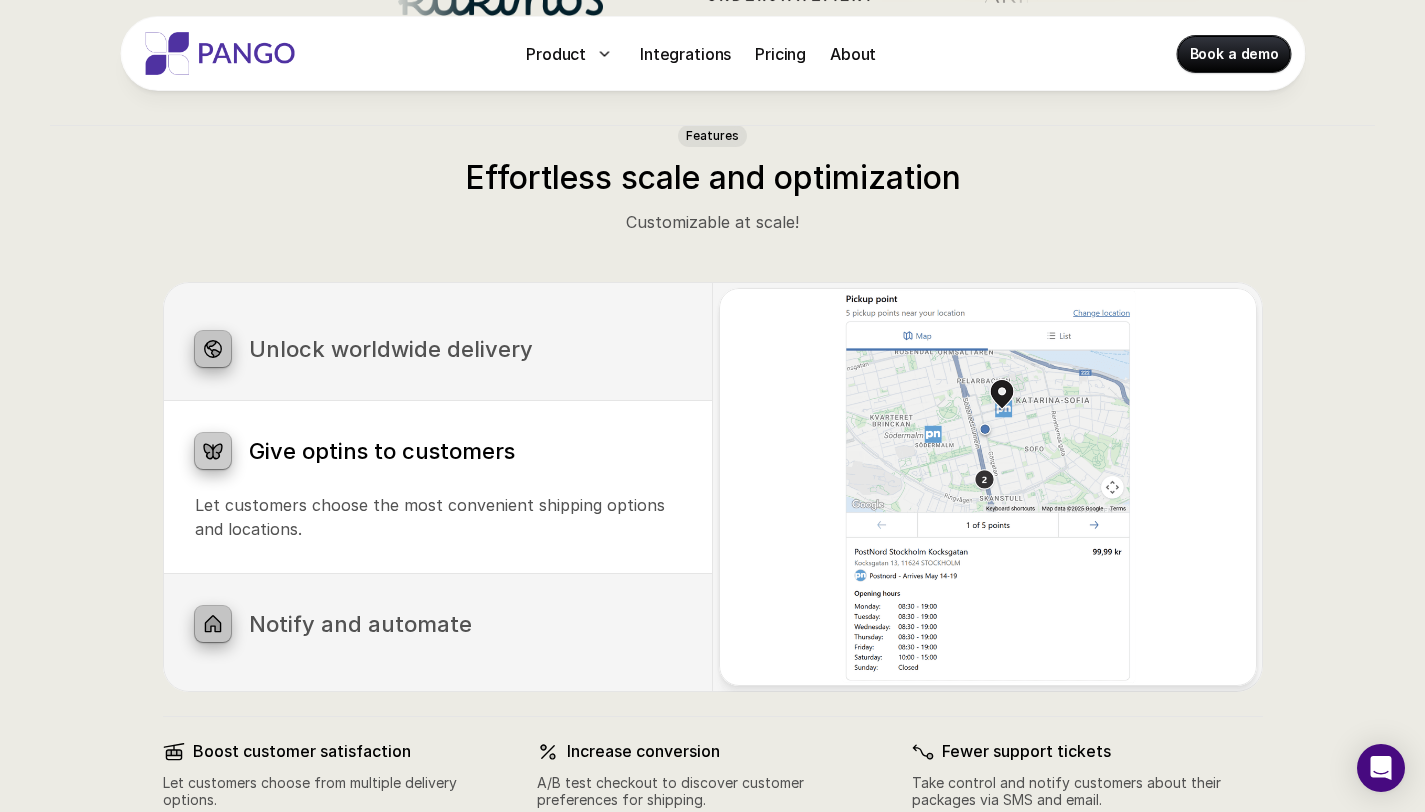 scroll, scrollTop: 147, scrollLeft: 0, axis: vertical 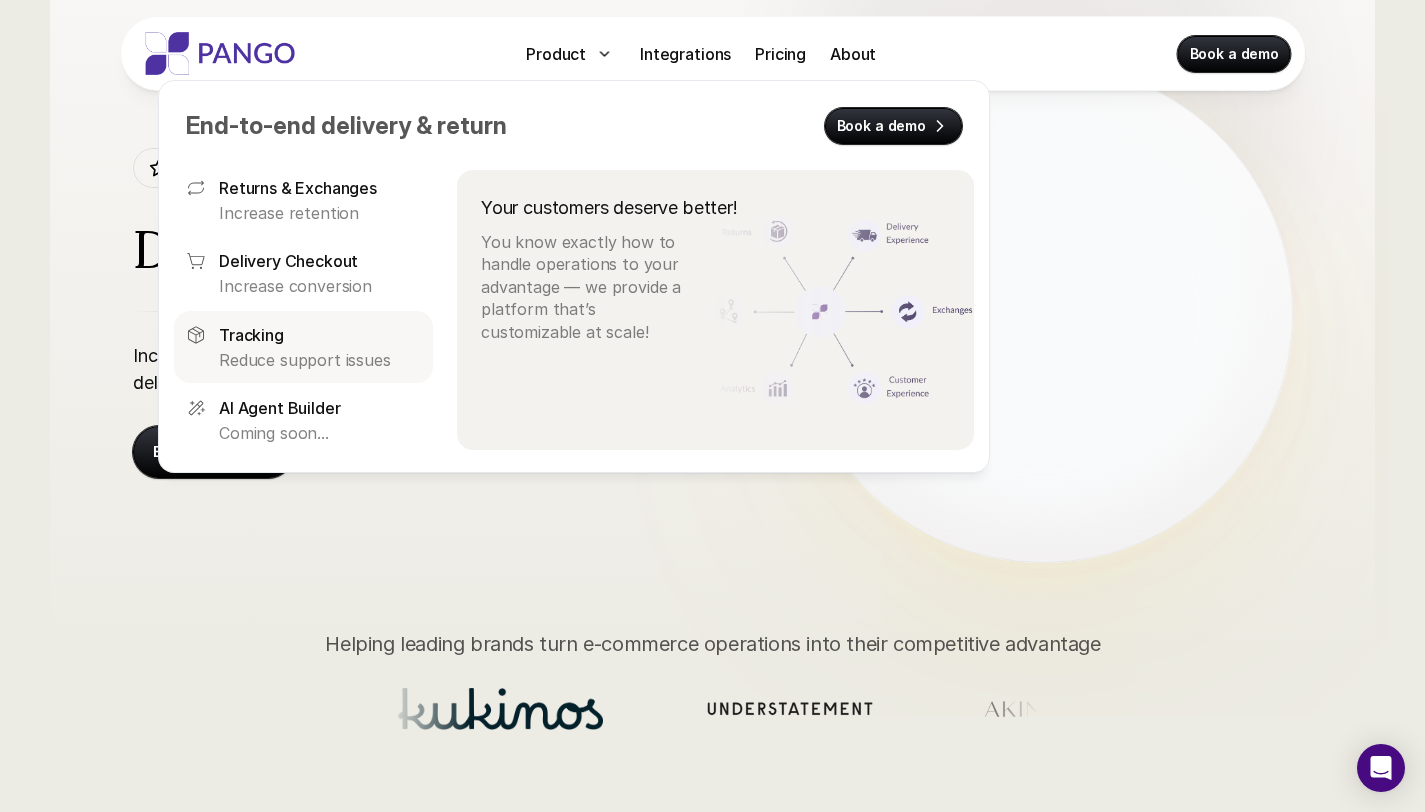 click on "Tracking" at bounding box center [320, 334] 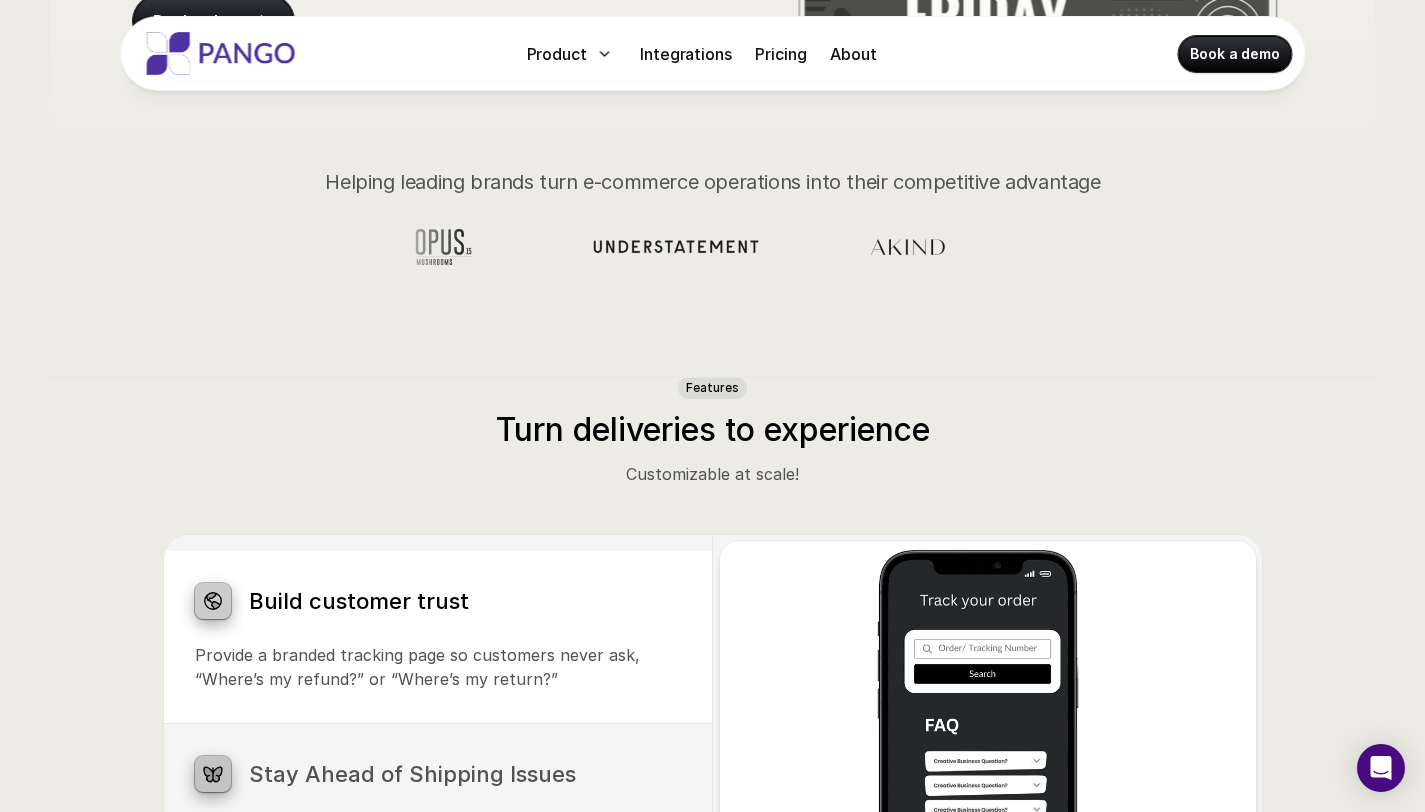 scroll, scrollTop: 775, scrollLeft: 0, axis: vertical 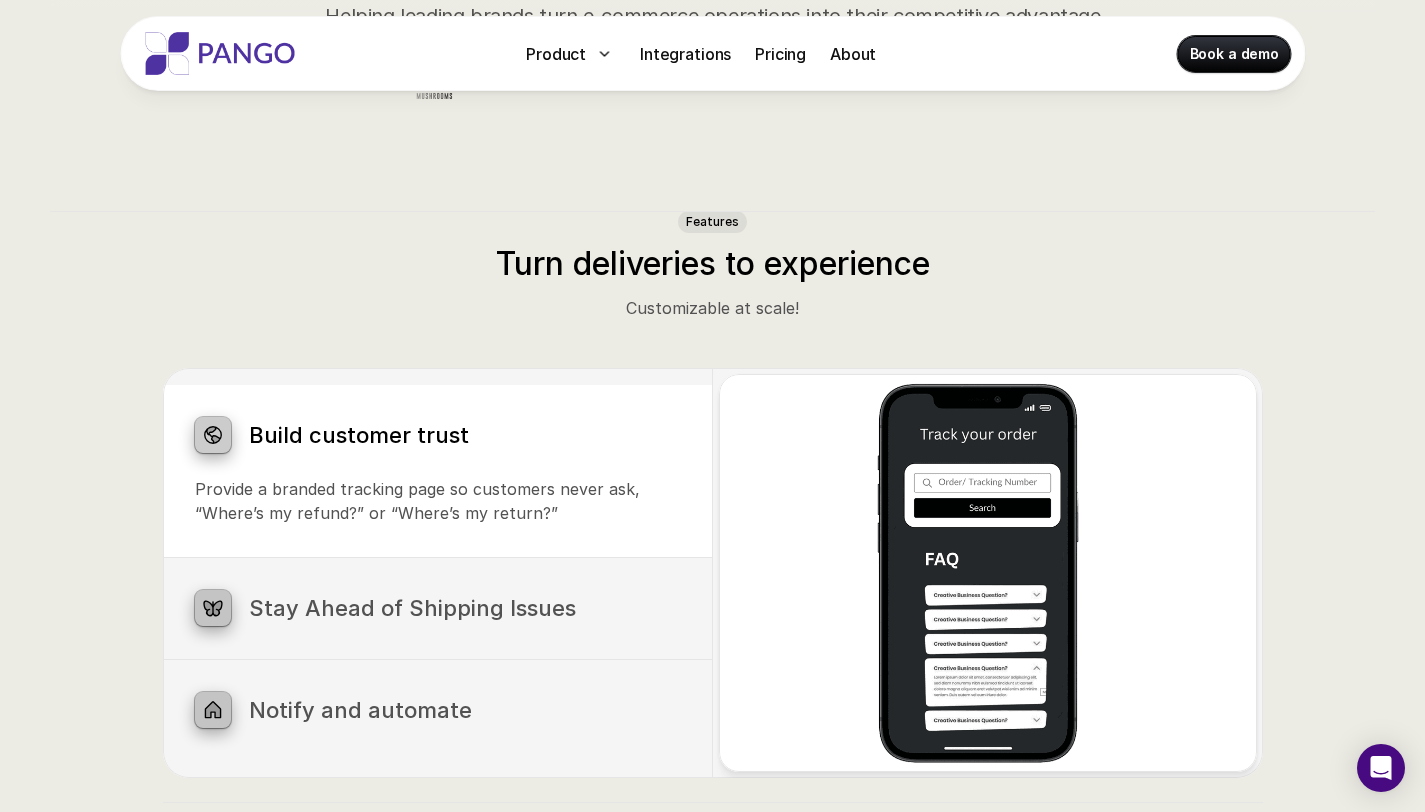 click on "Stay Ahead of Shipping Issues Pango alerts you to shipping issues and gives your team full visibility into fulfillment performance." at bounding box center (438, 608) 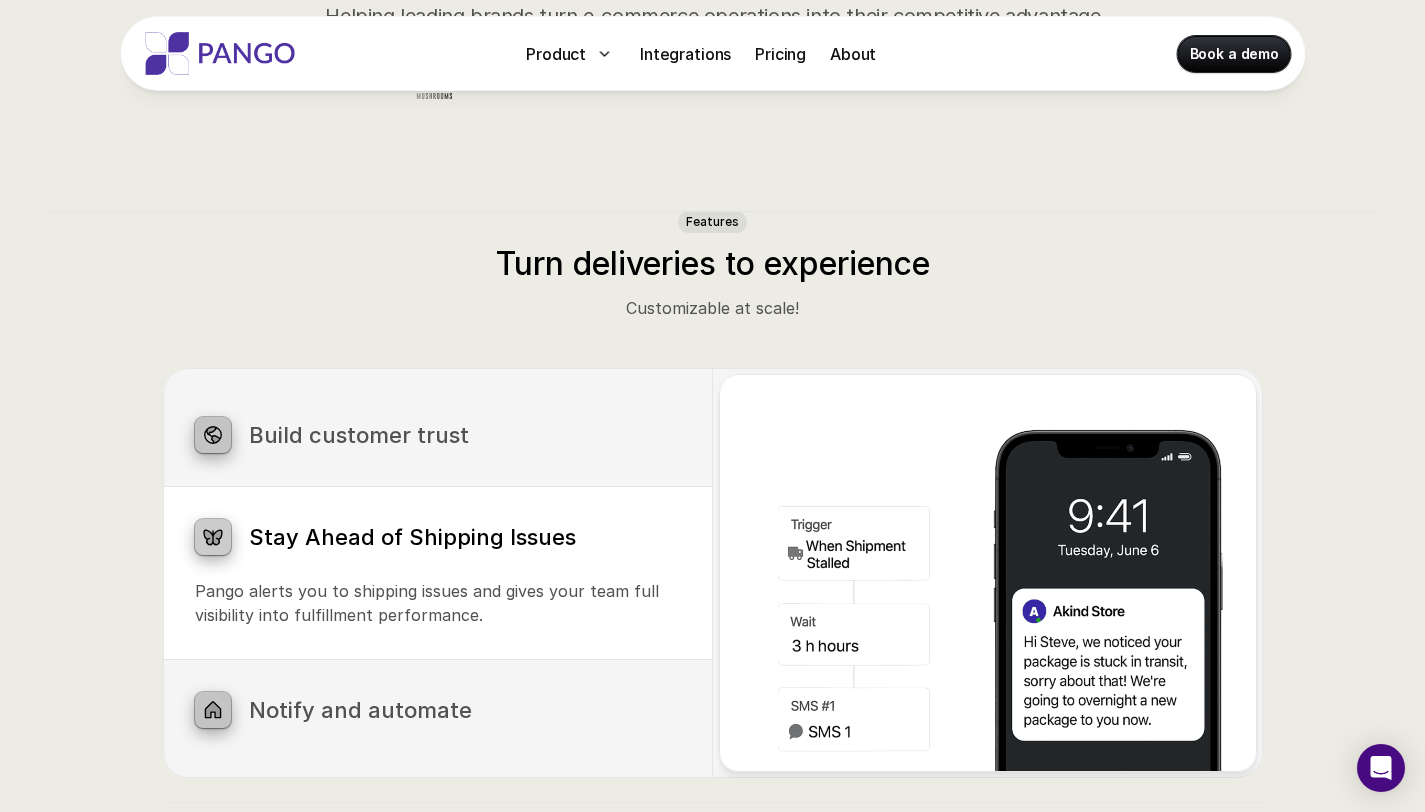 click on "Notify and automate" at bounding box center [438, 710] 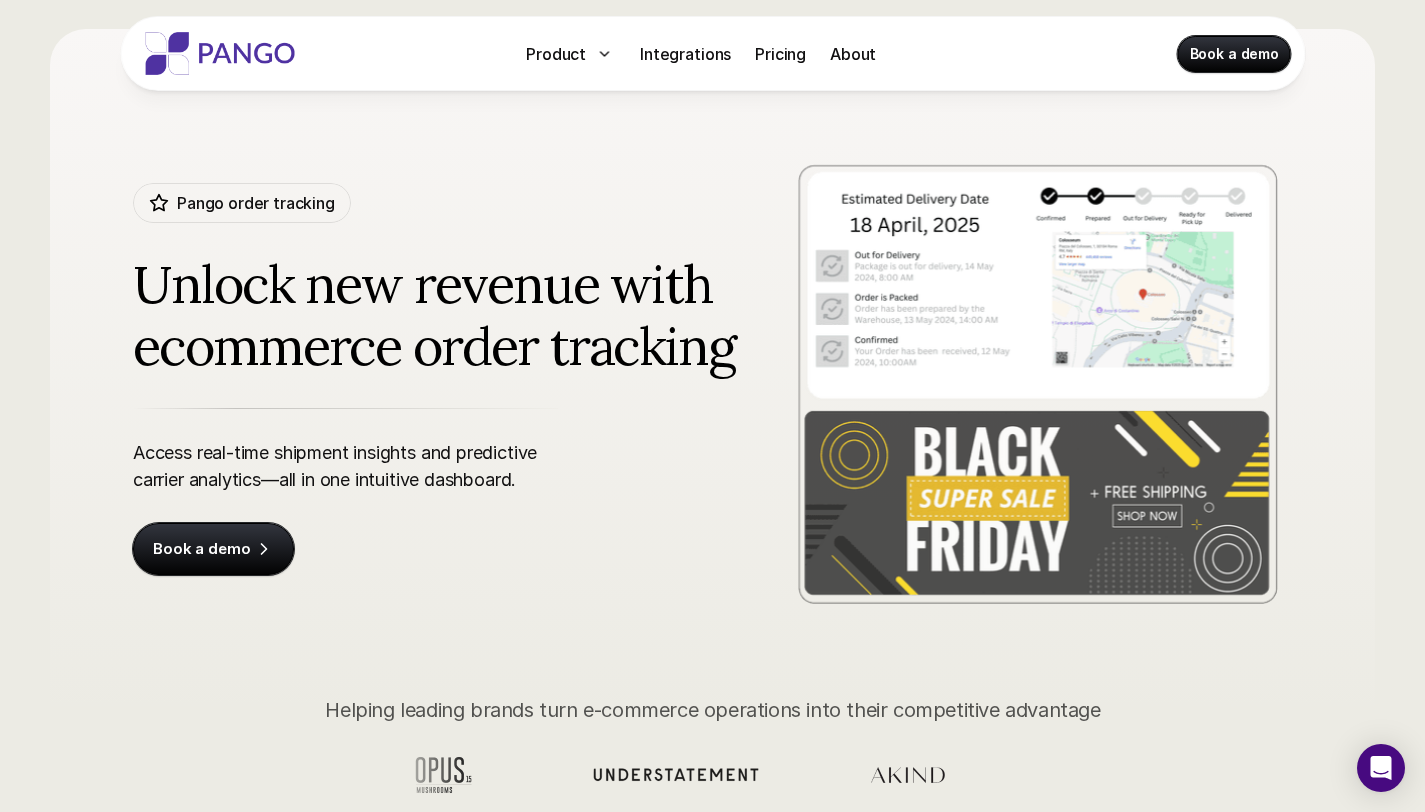 scroll, scrollTop: 0, scrollLeft: 0, axis: both 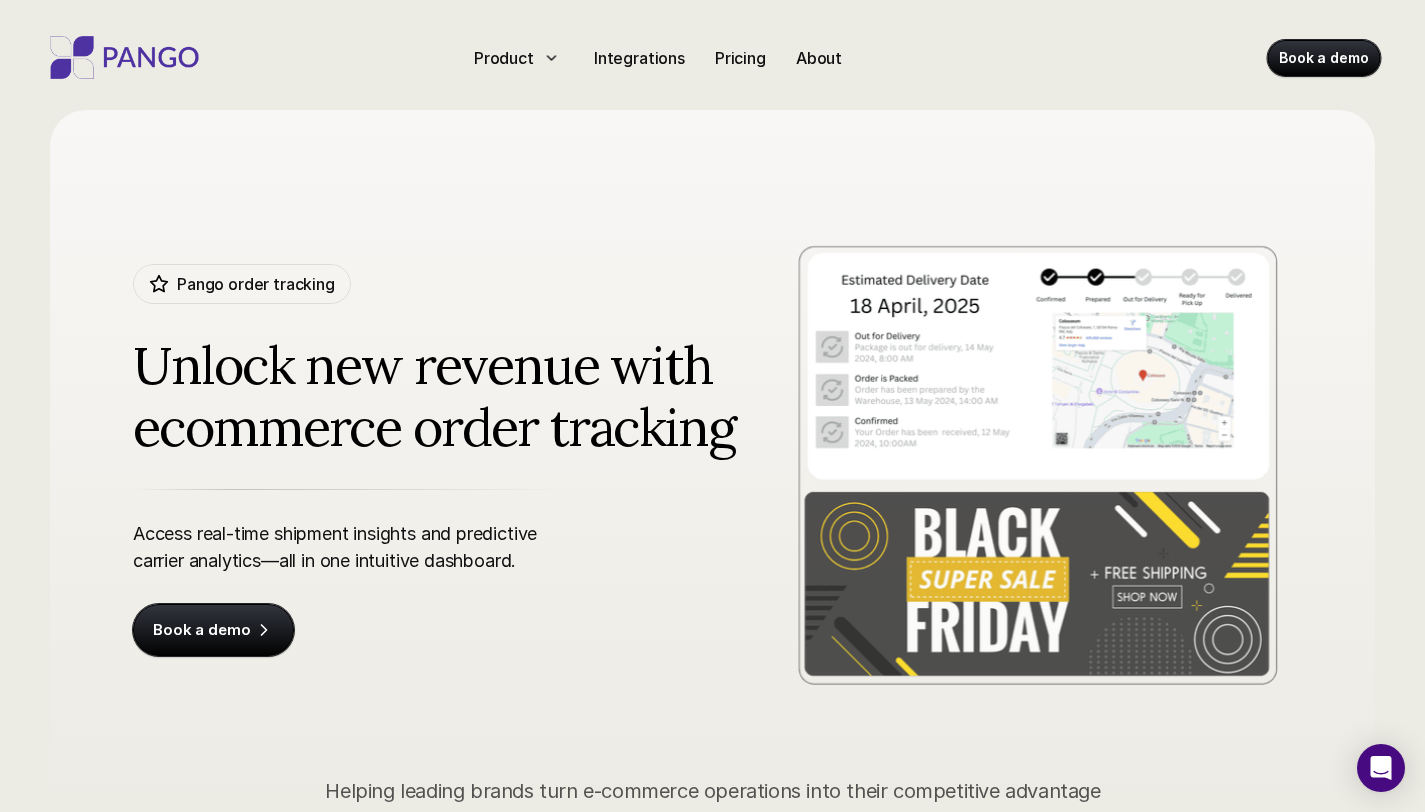 click on "Pango order tracking" at bounding box center [256, 284] 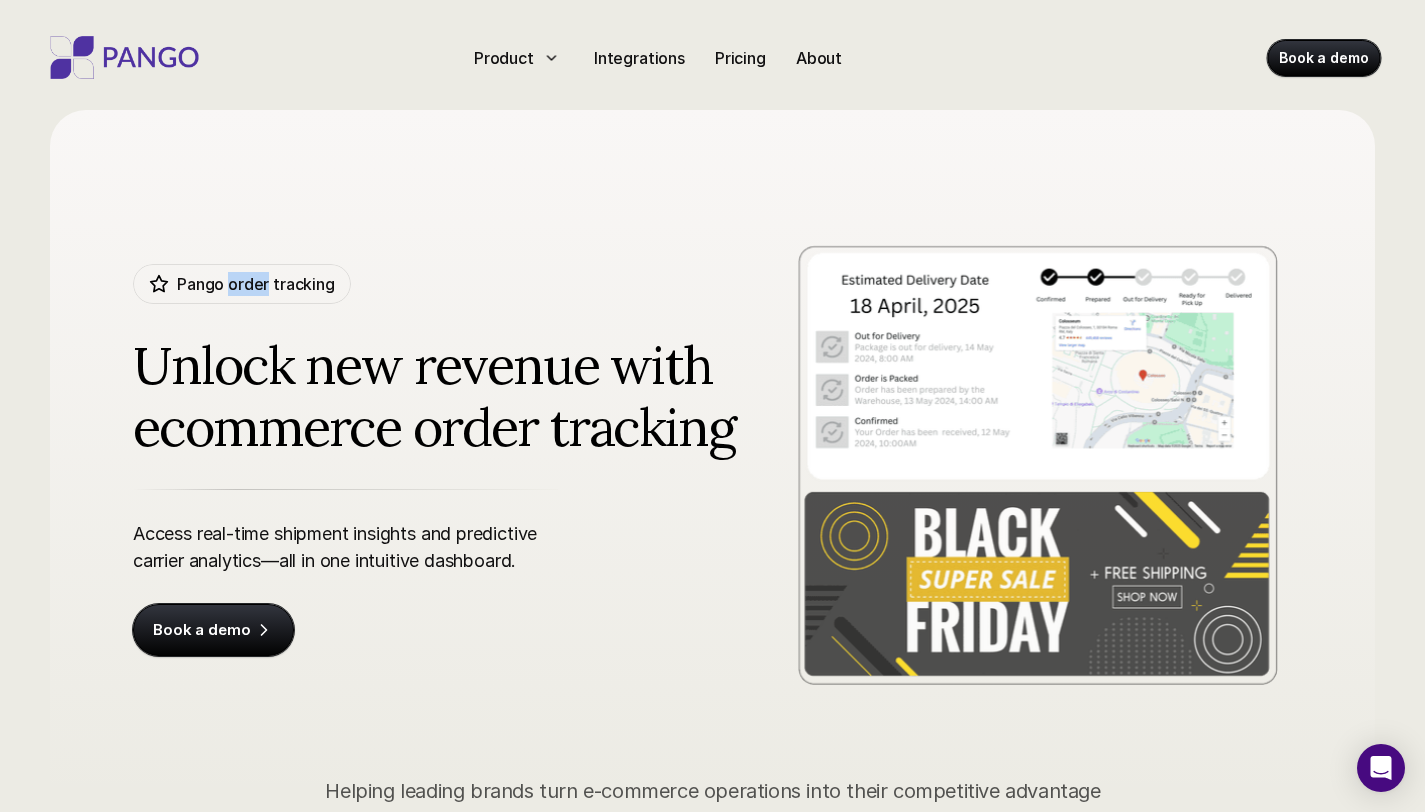 click on "Pango order tracking" at bounding box center [256, 284] 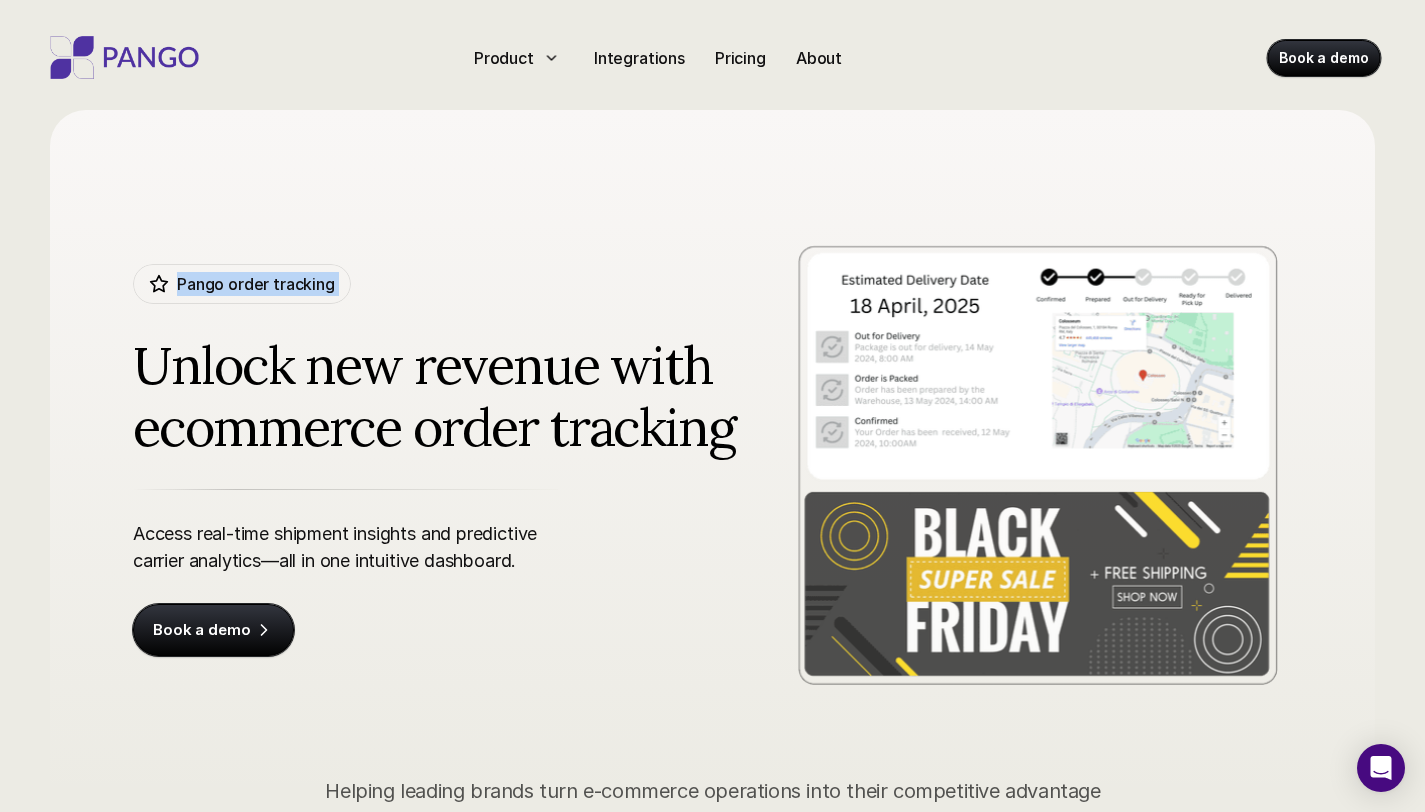click on "Pango order tracking" at bounding box center [256, 284] 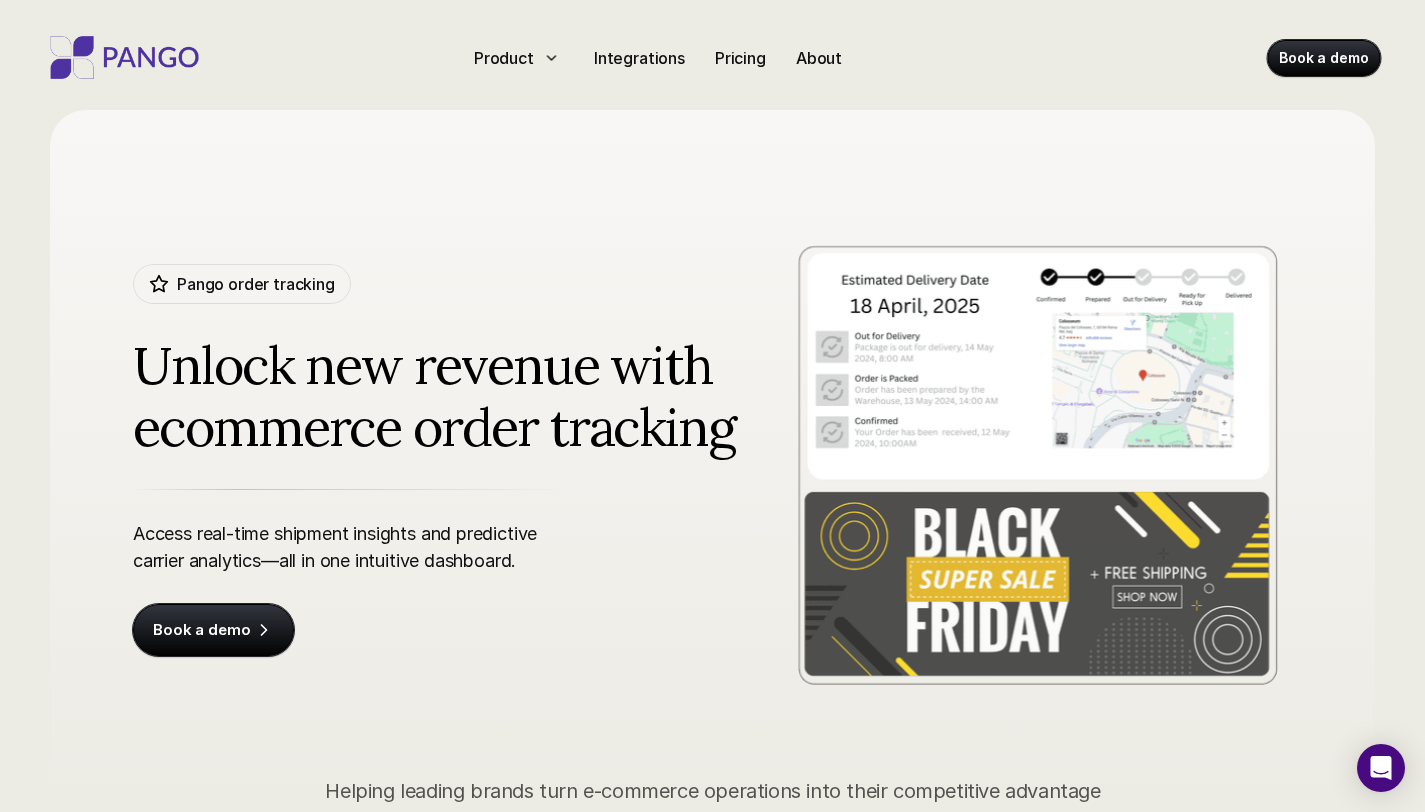 click on "Unlock new revenue with ecommerce order tracking" at bounding box center (473, 396) 